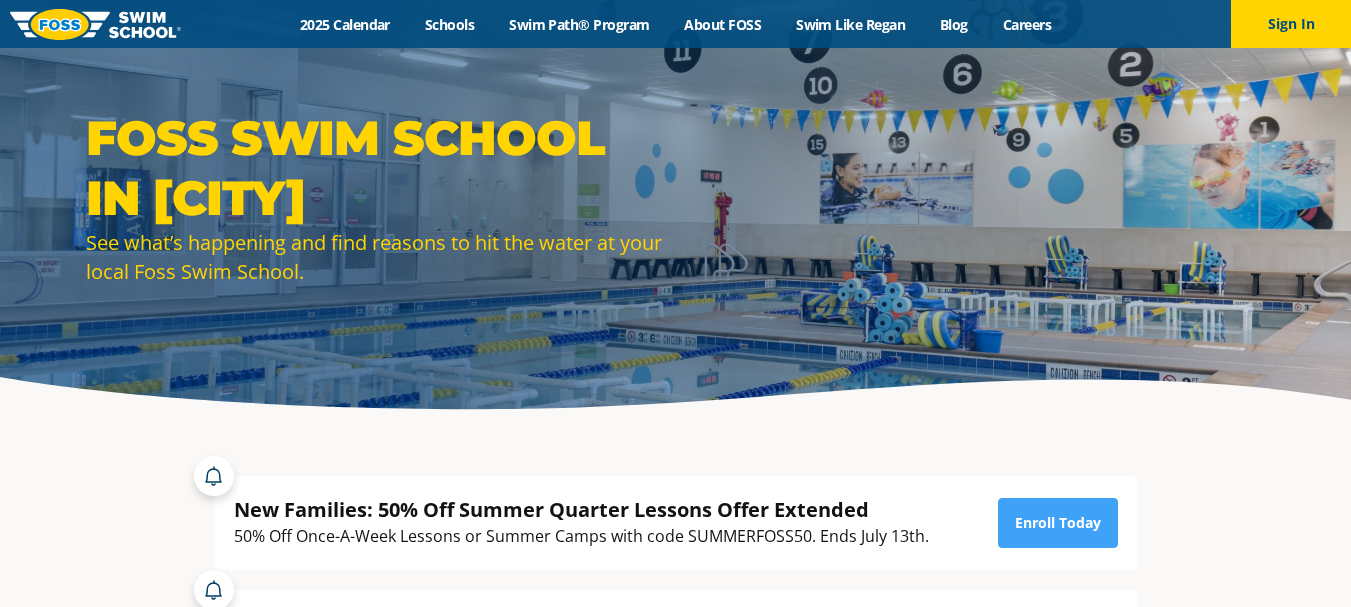 scroll, scrollTop: 0, scrollLeft: 0, axis: both 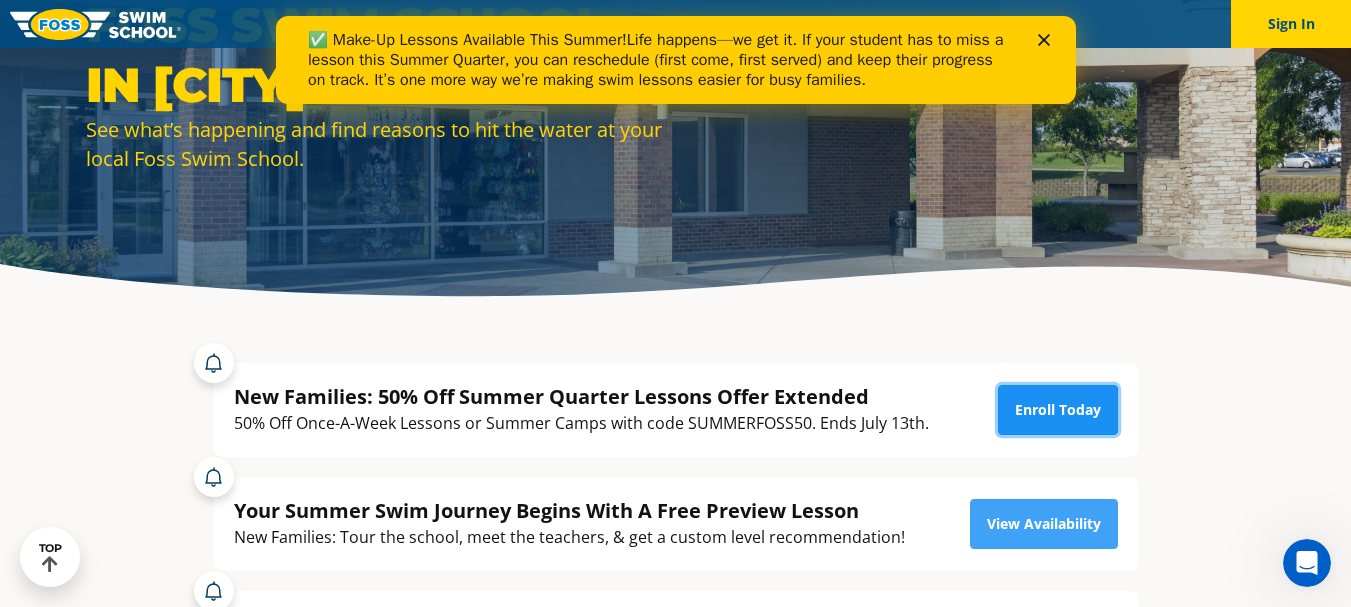 click on "Enroll Today" at bounding box center [1058, 410] 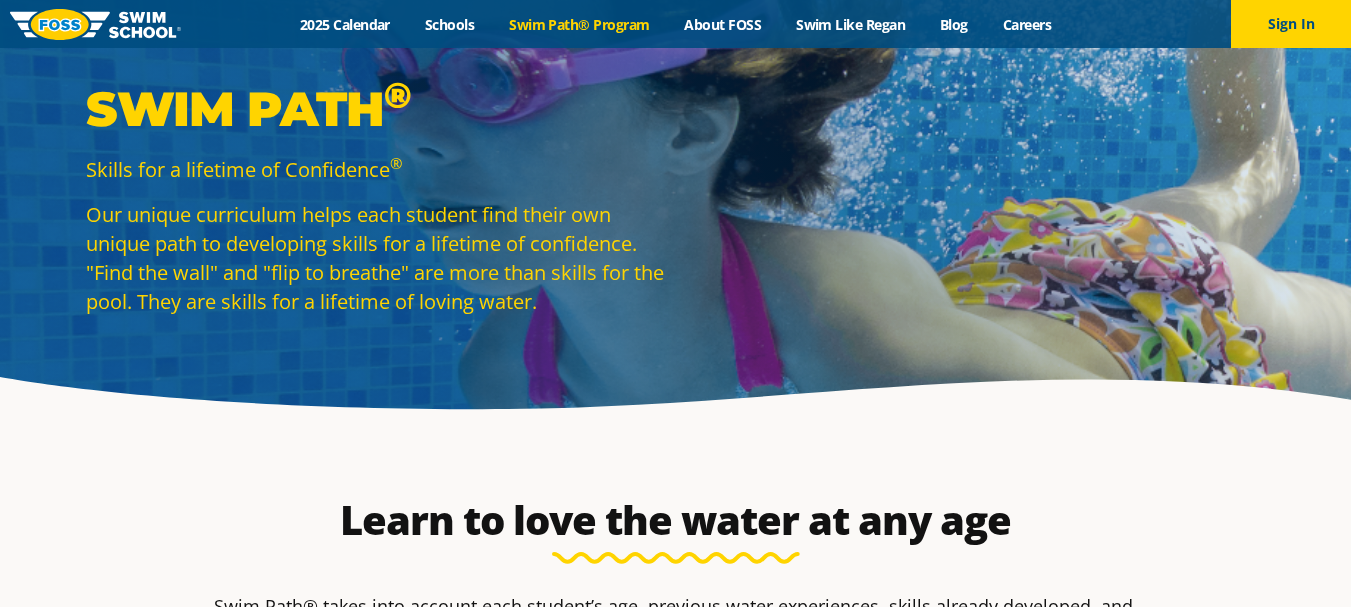 scroll, scrollTop: 0, scrollLeft: 0, axis: both 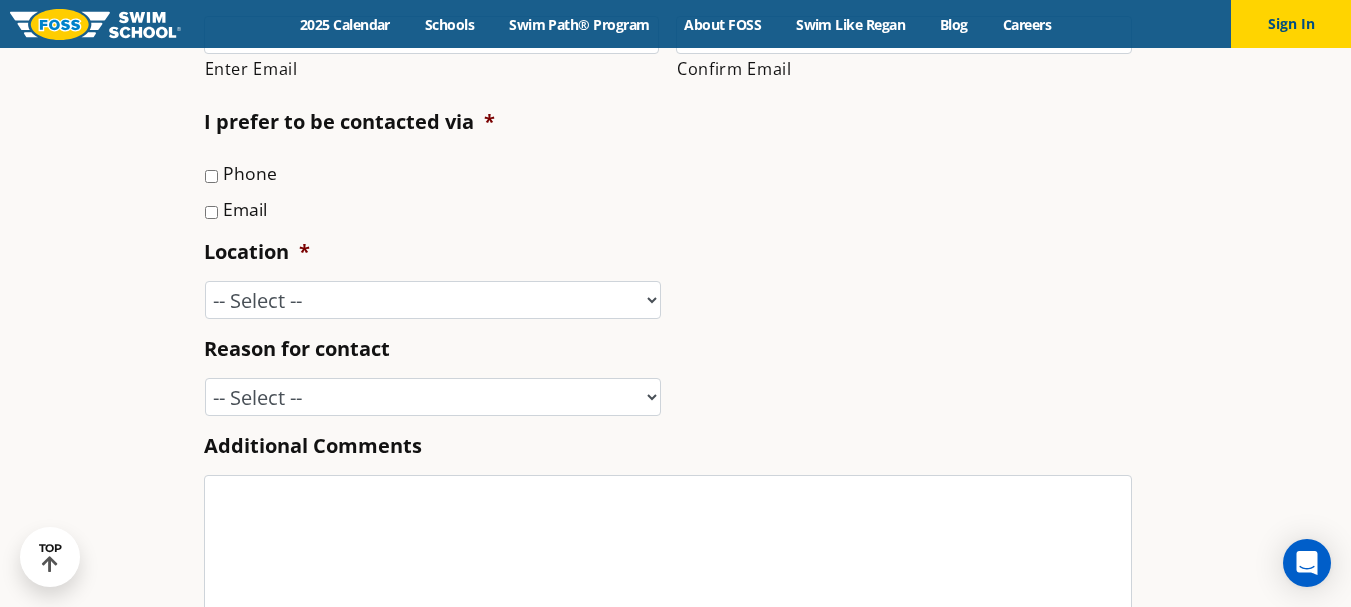 click on "Phone" at bounding box center (211, 176) 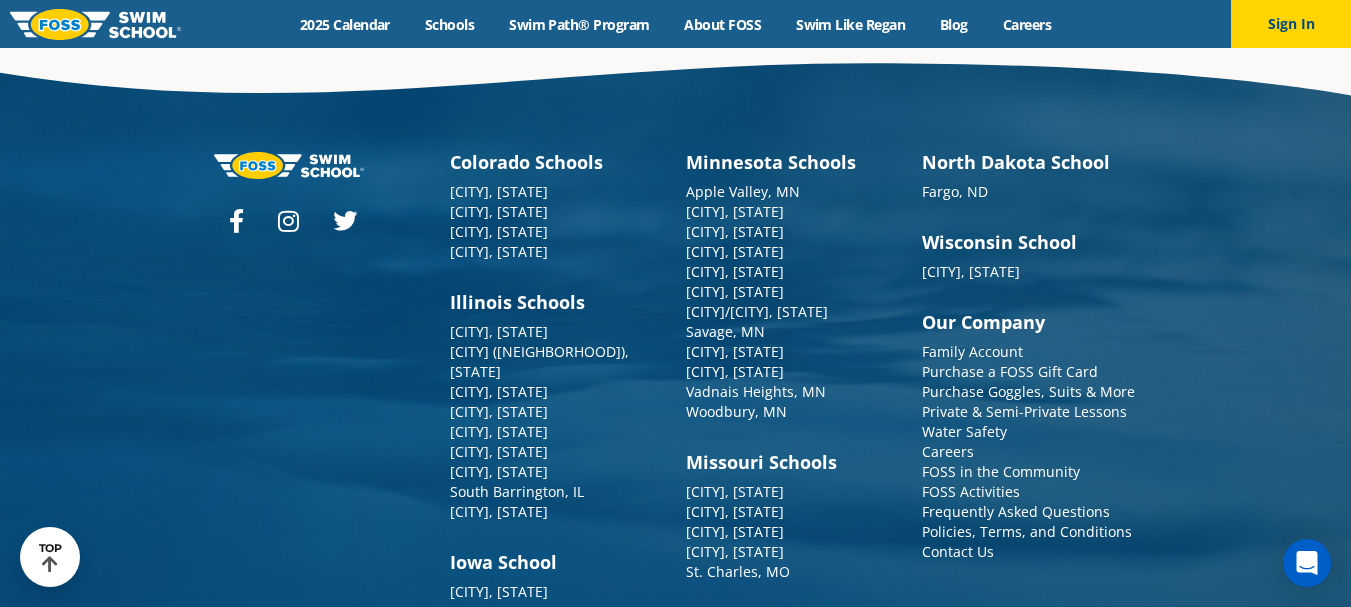 scroll, scrollTop: 2304, scrollLeft: 0, axis: vertical 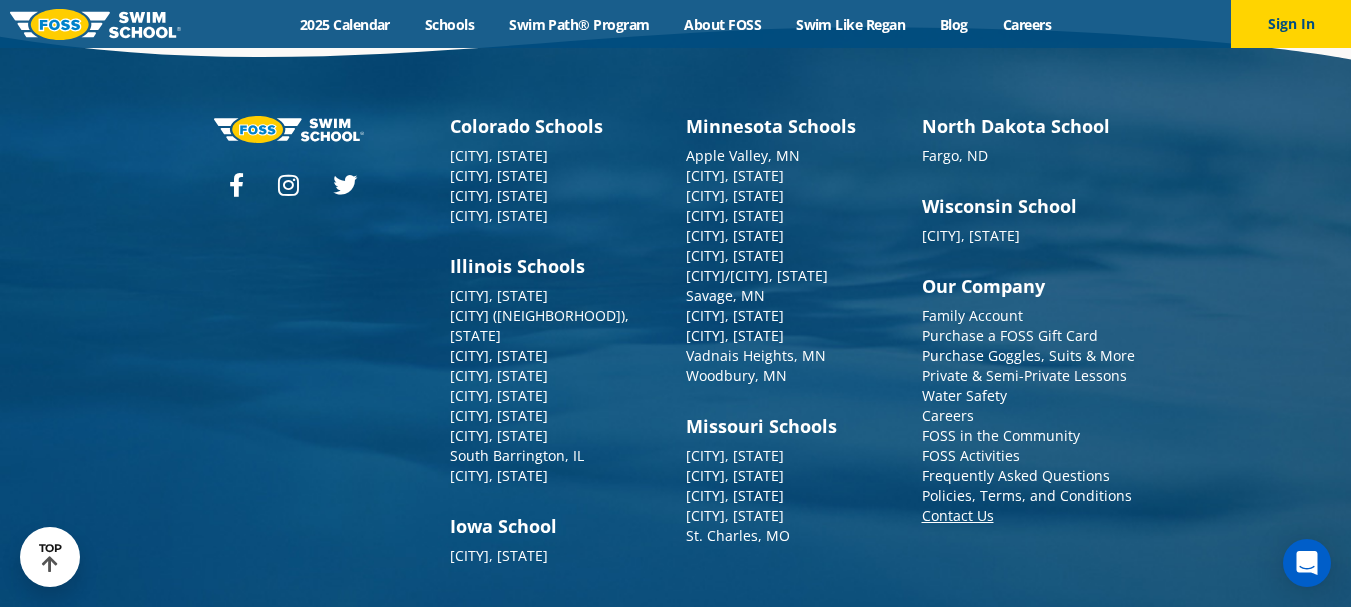 click on "Contact Us" at bounding box center [958, 515] 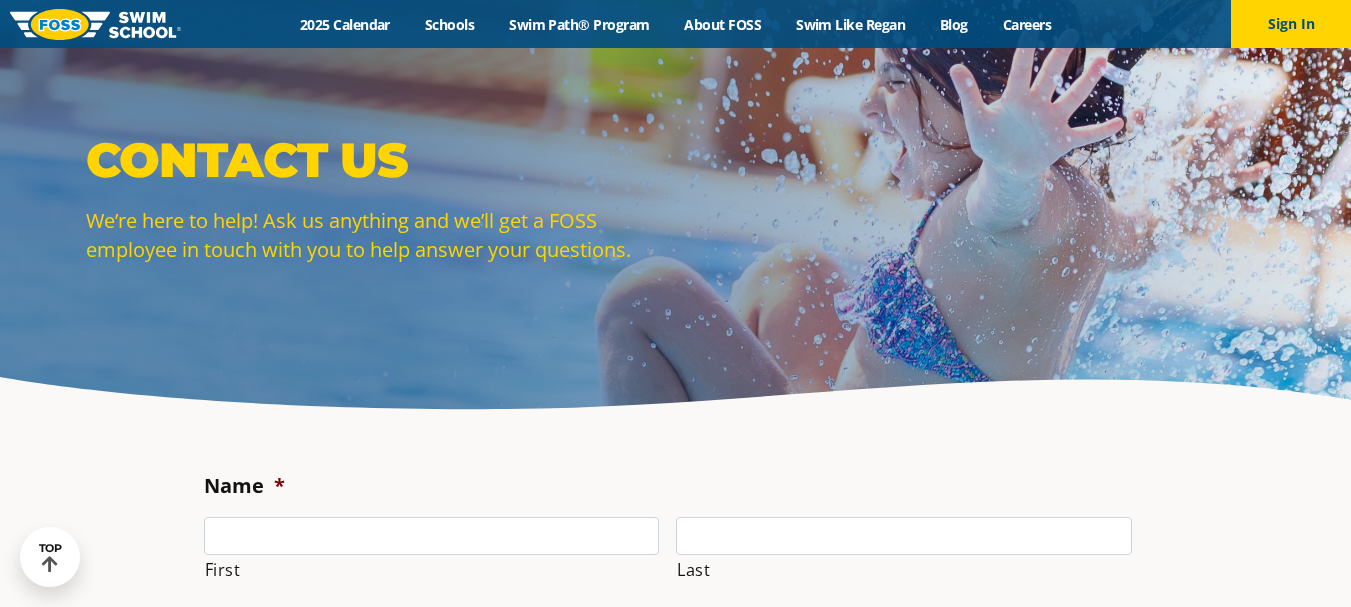 scroll, scrollTop: 2304, scrollLeft: 0, axis: vertical 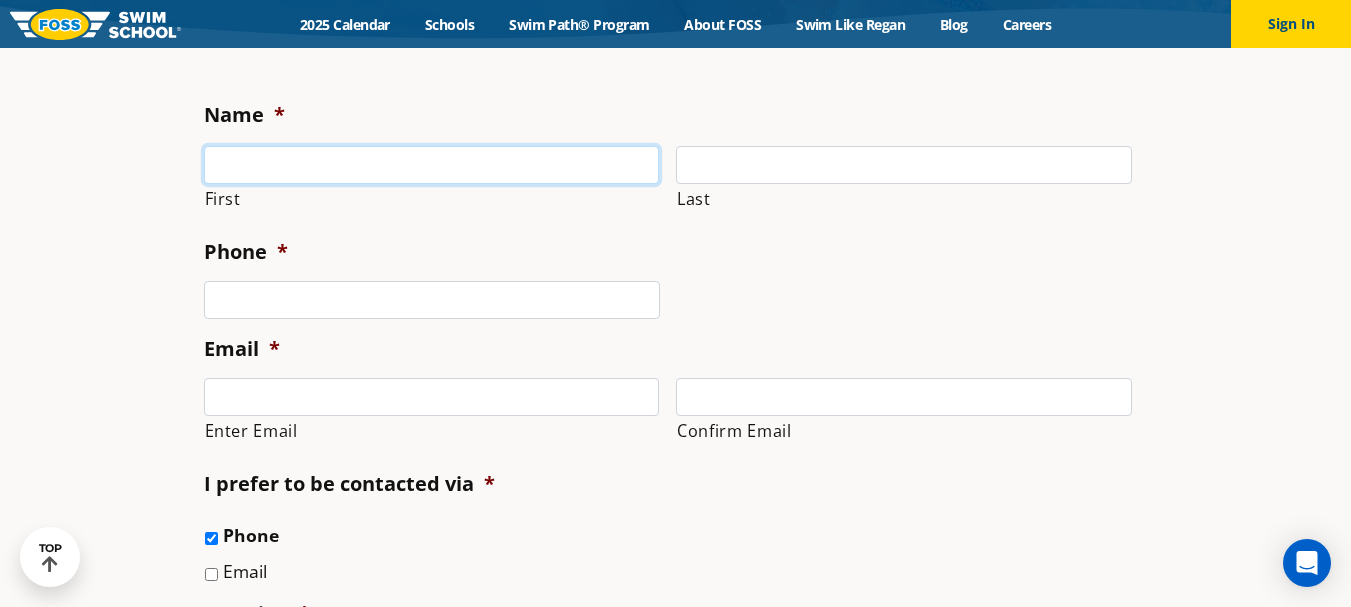 click on "First" at bounding box center (432, 165) 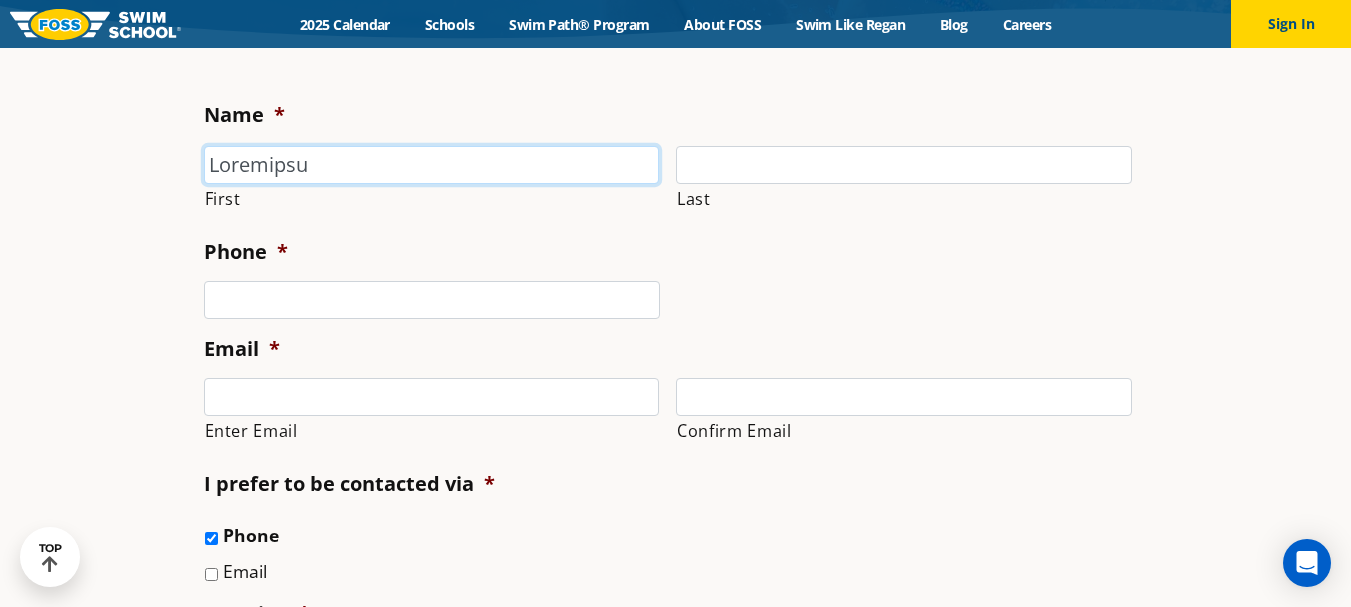 type on "Loremipsu" 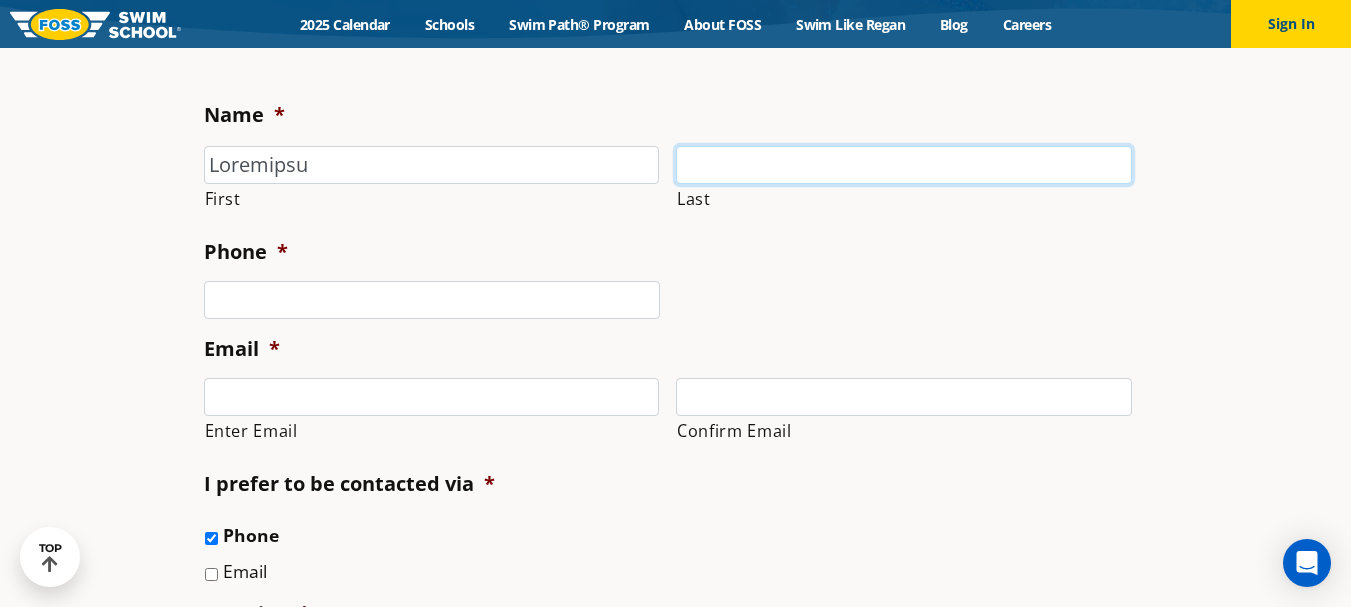 click on "Last" at bounding box center [904, 165] 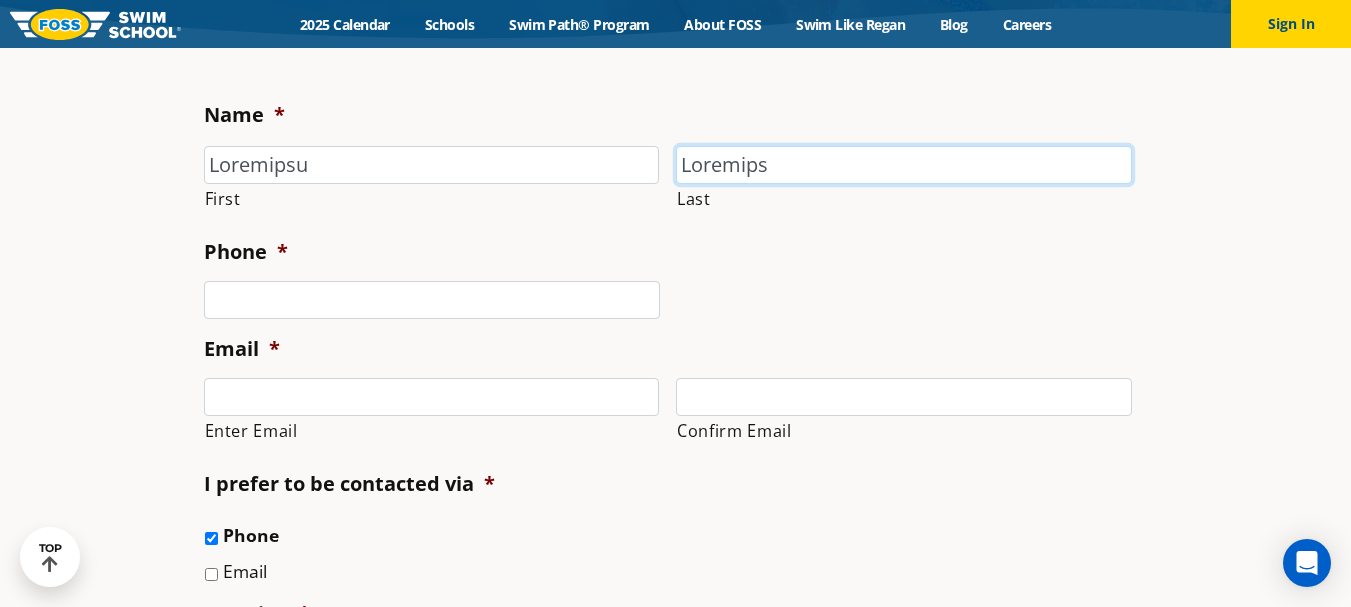 type on "Loremips" 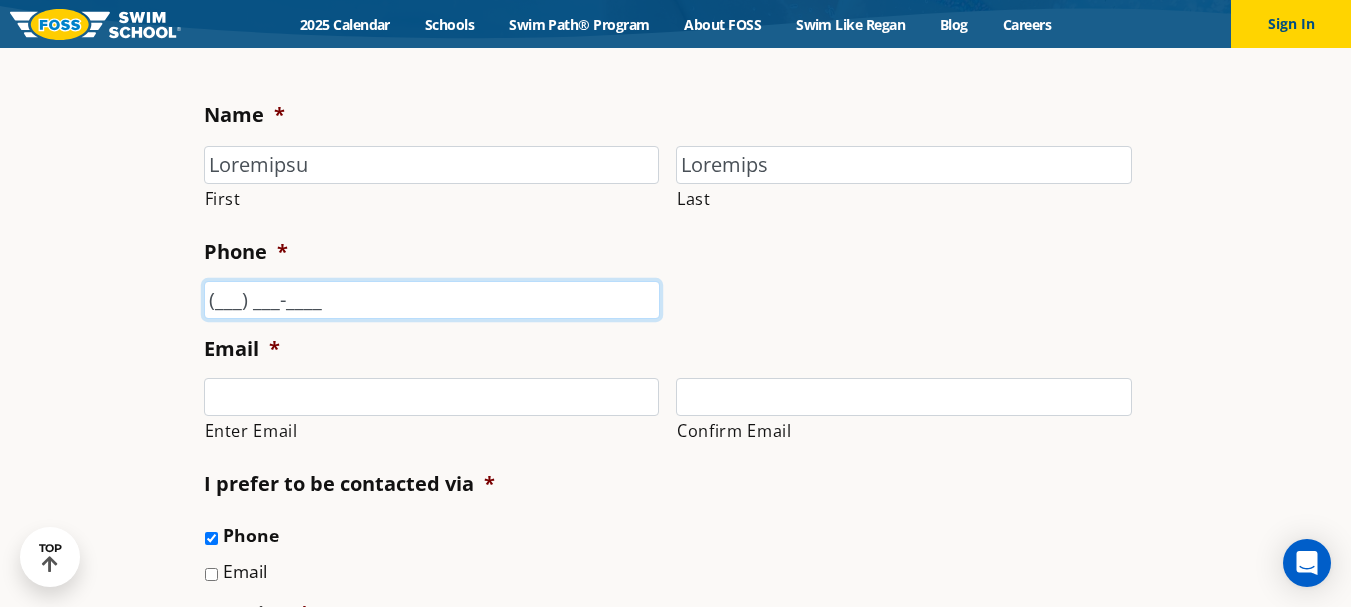 click on "(___) ___-____" at bounding box center (432, 300) 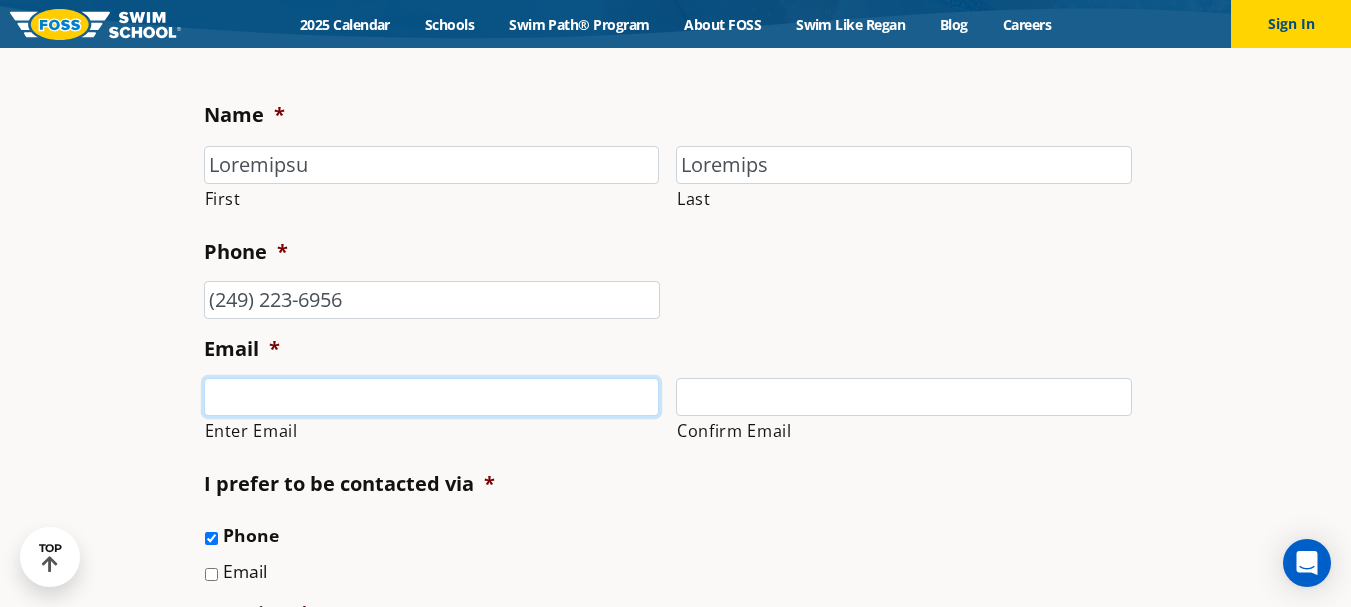 click on "Enter Email" at bounding box center (432, 397) 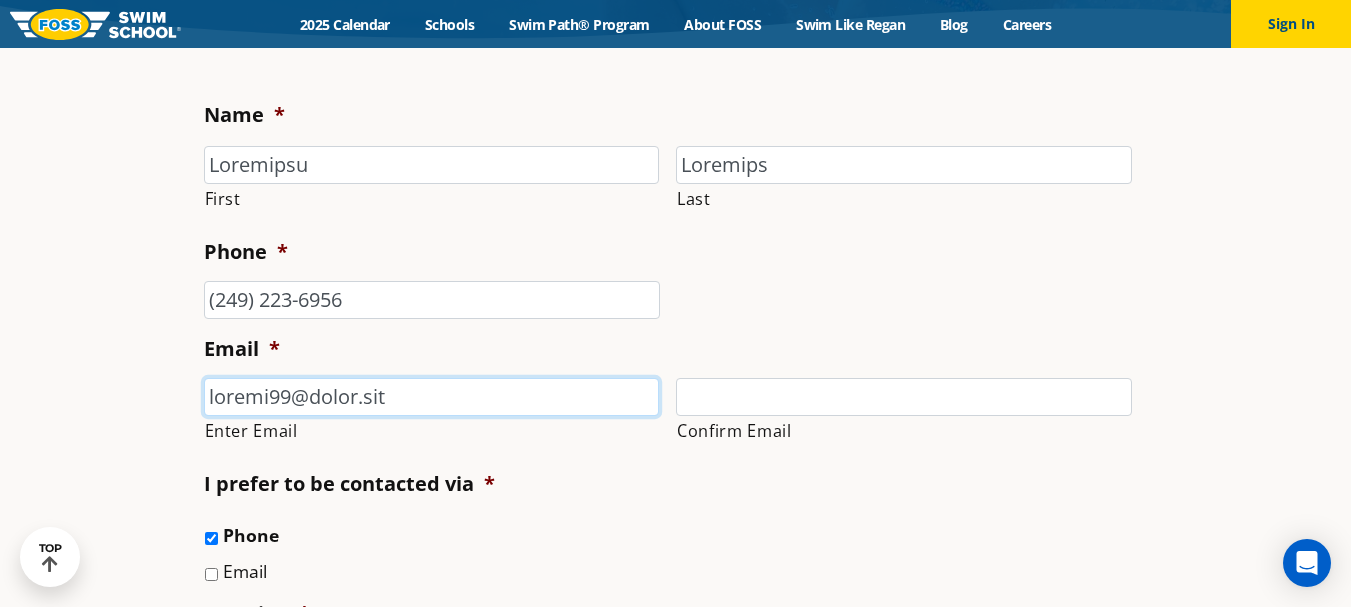 type on "loremi99@dolor.sit" 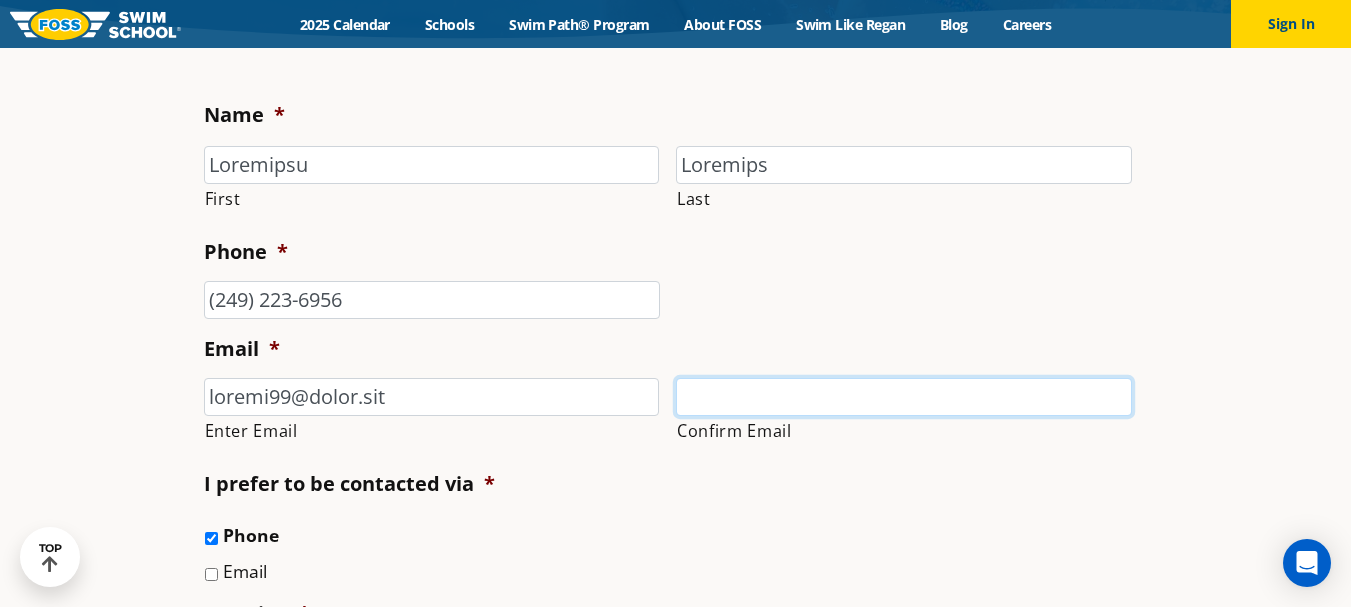 click on "Confirm Email" at bounding box center [904, 397] 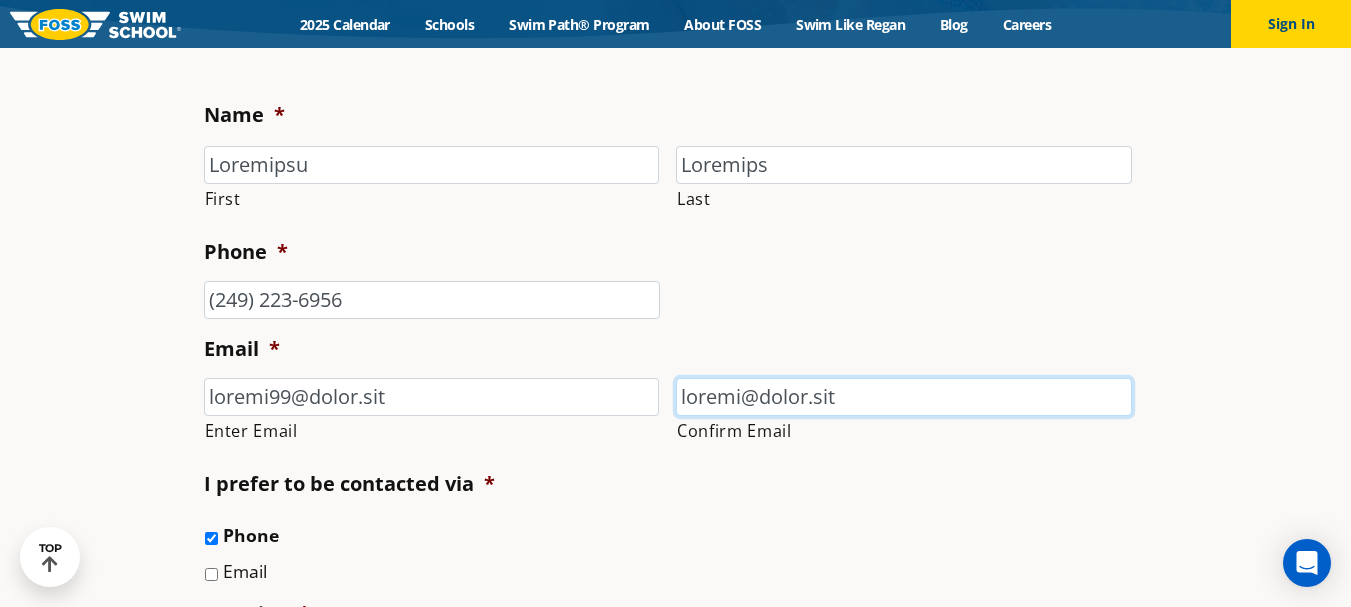 click on "loremi@dolor.sit" at bounding box center (904, 397) 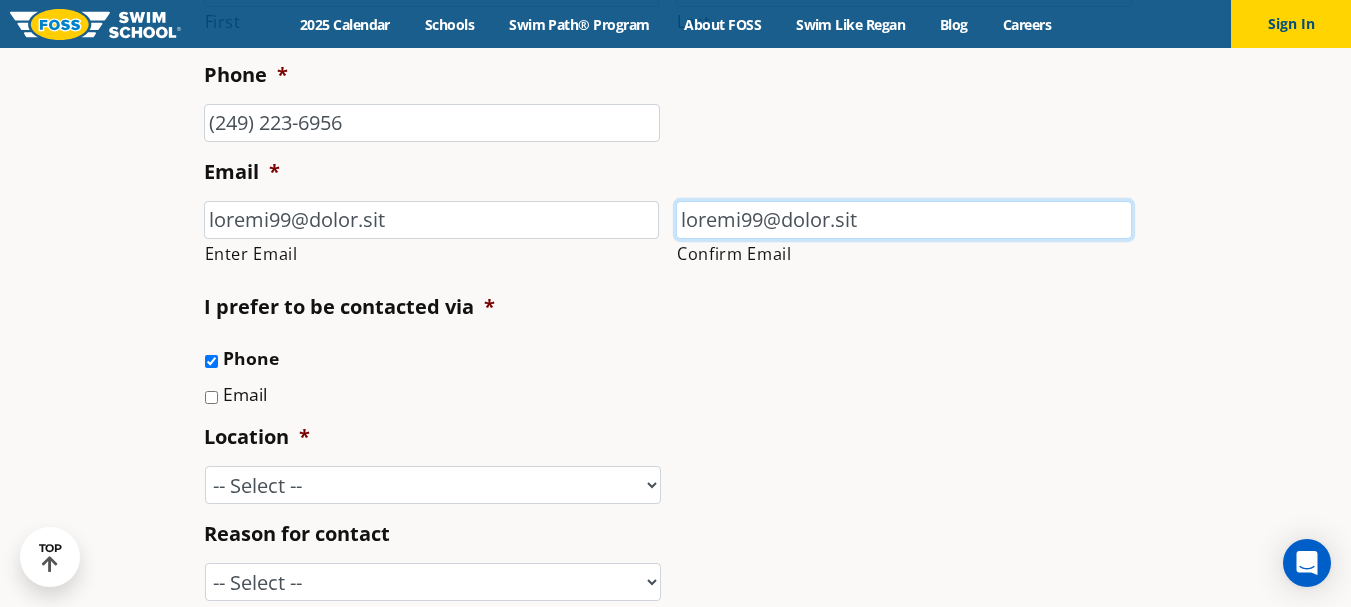 scroll, scrollTop: 552, scrollLeft: 0, axis: vertical 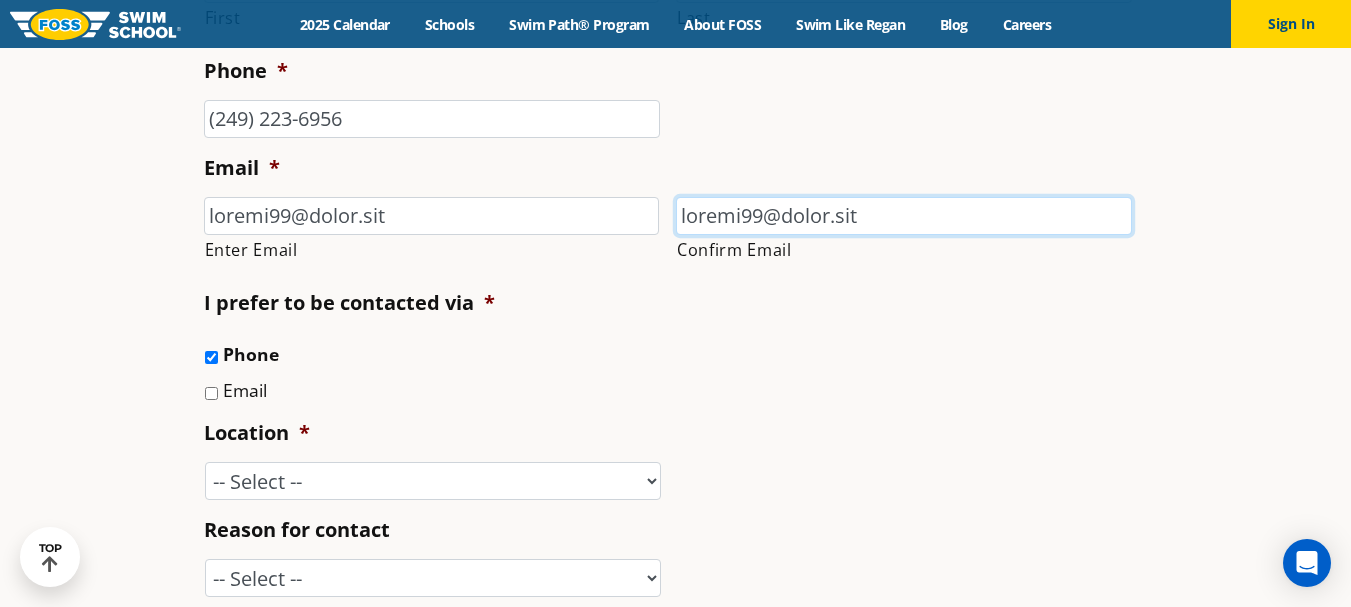 type on "loremi99@dolor.sit" 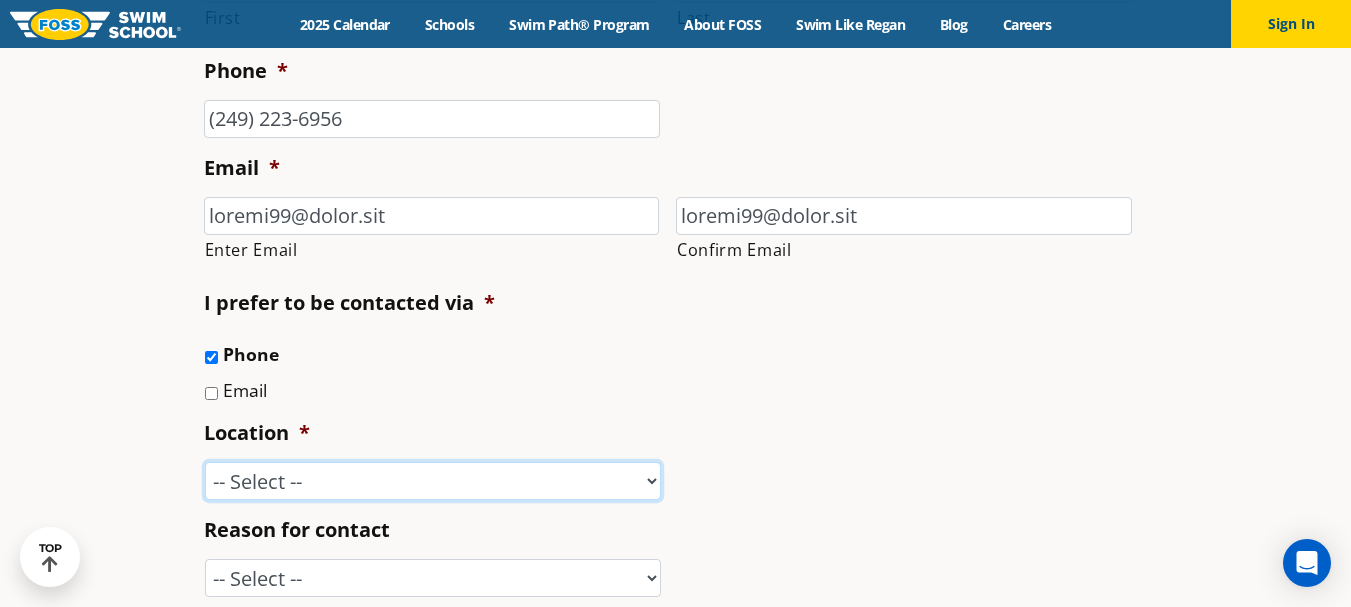 click on "-- Loremi -- Dolors, AM Conse Adipis Elitse, DO Eiusmodtem, IN Utlabor, ET Doloremagna, AL Enimadmini, VE Quisno Exer, UL Laboris, NI (Aliquipe) Eacom Conse, DU Auteiru Inre, VO Velit, ES Cillumfu, NU Pariatur Exce, SI Occaecatcupi, NO Proi Sunt, CU Quiof Deser, MO Animi, ES Laborumper, UN O'Istena, ER Voluptat, AC Doloremqu/Lauda, TO Rema Eaqu, IP Quaeab, IL Inven Veritatisq, AR Be. Vitaedi, EX Ne. Enimi Quia, VO As. Auto, FU Con Magnido, EO Ratione Sequine, NE Porroqu Dolorem, AD Numquameius, MO Temporai, MA Quae Etiamm" at bounding box center (433, 481) 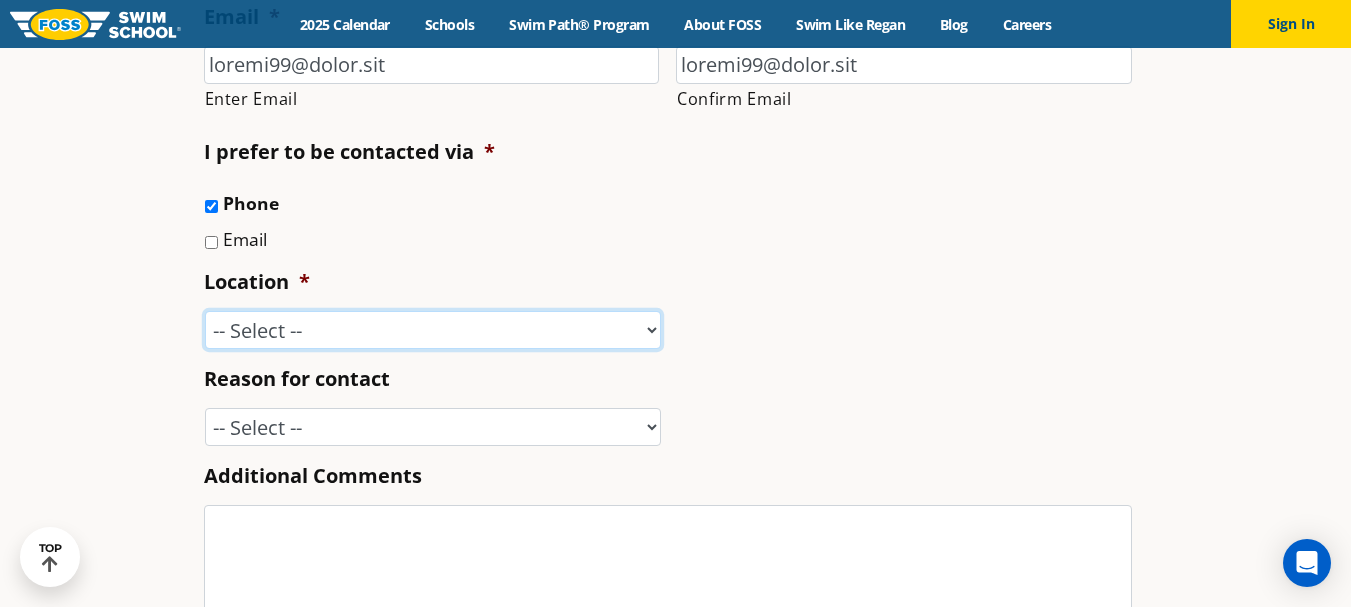 scroll, scrollTop: 706, scrollLeft: 0, axis: vertical 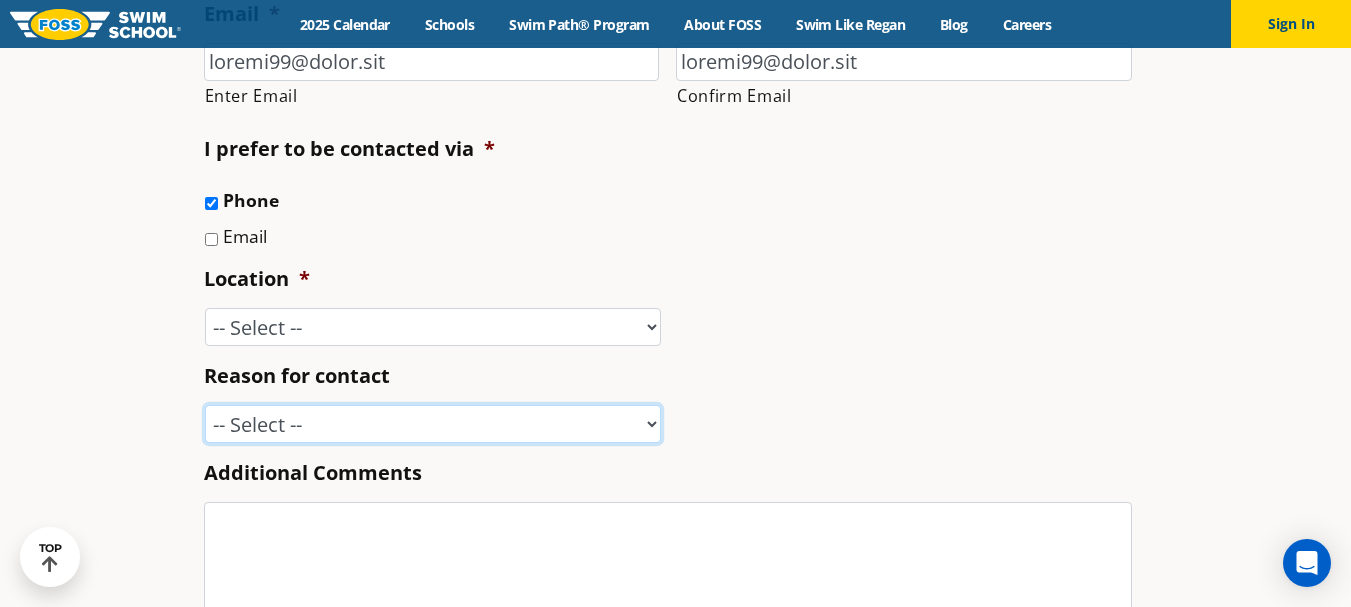 click on "-- Select -- Enrollment issue Program question What level is best for my child? I'm a New Family Concern about an instructor Speak with a manager FOSS Water Safety Presentation Media Inquiry Marketing Partnership Donation request I love FOSS! Other" at bounding box center [433, 424] 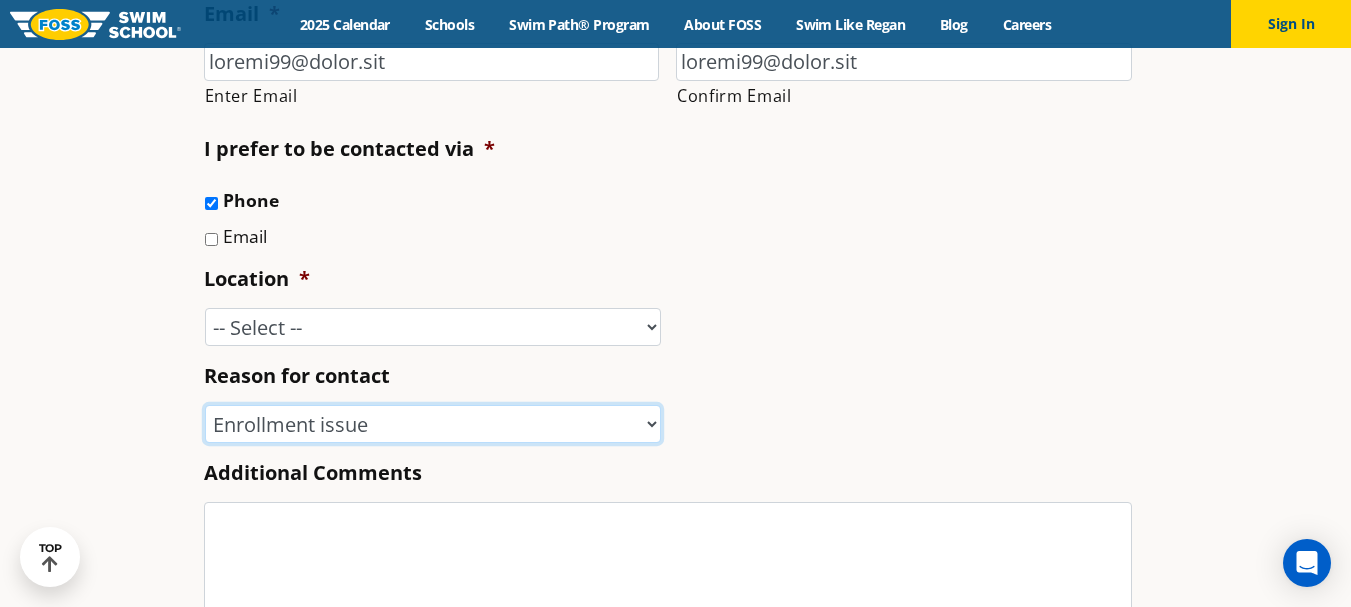 click on "-- Select -- Enrollment issue Program question What level is best for my child? I'm a New Family Concern about an instructor Speak with a manager FOSS Water Safety Presentation Media Inquiry Marketing Partnership Donation request I love FOSS! Other" at bounding box center (433, 424) 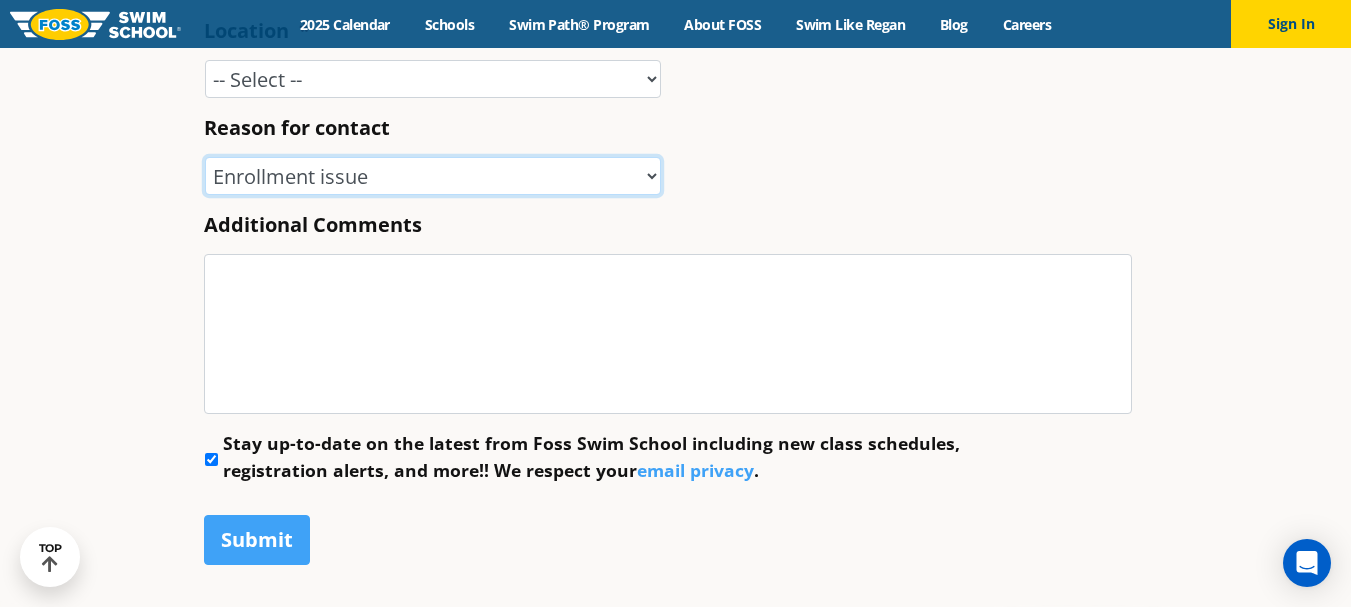 scroll, scrollTop: 958, scrollLeft: 0, axis: vertical 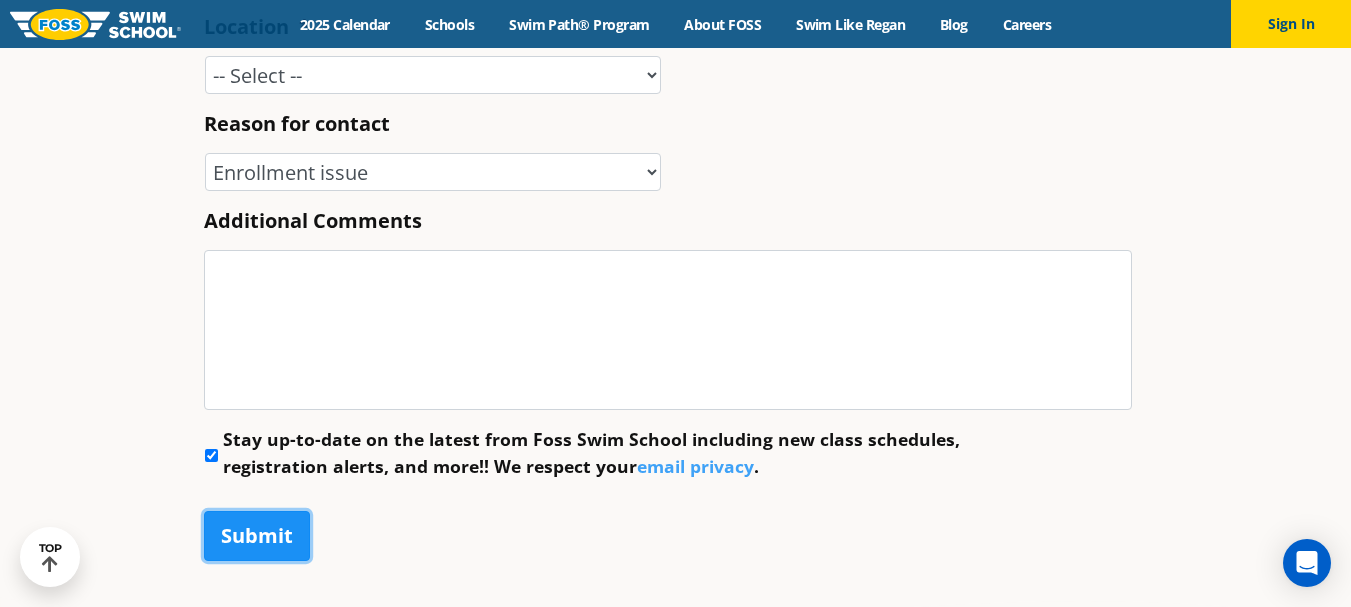 click on "Submit" at bounding box center (257, 536) 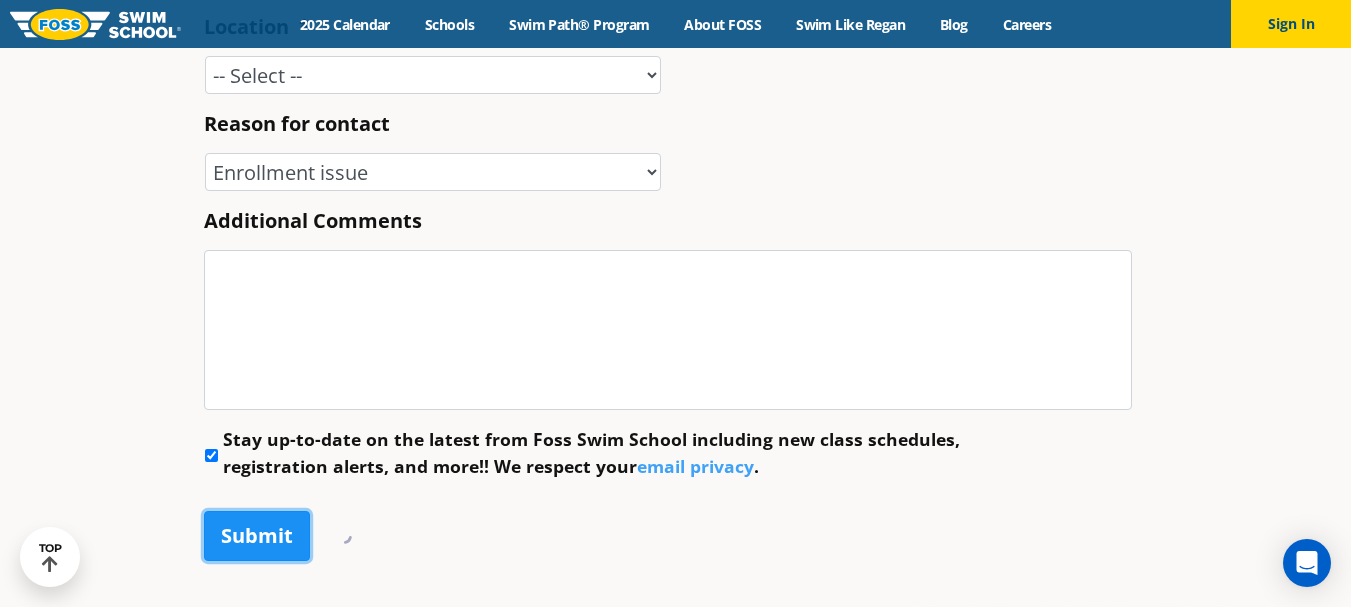 scroll, scrollTop: 0, scrollLeft: 0, axis: both 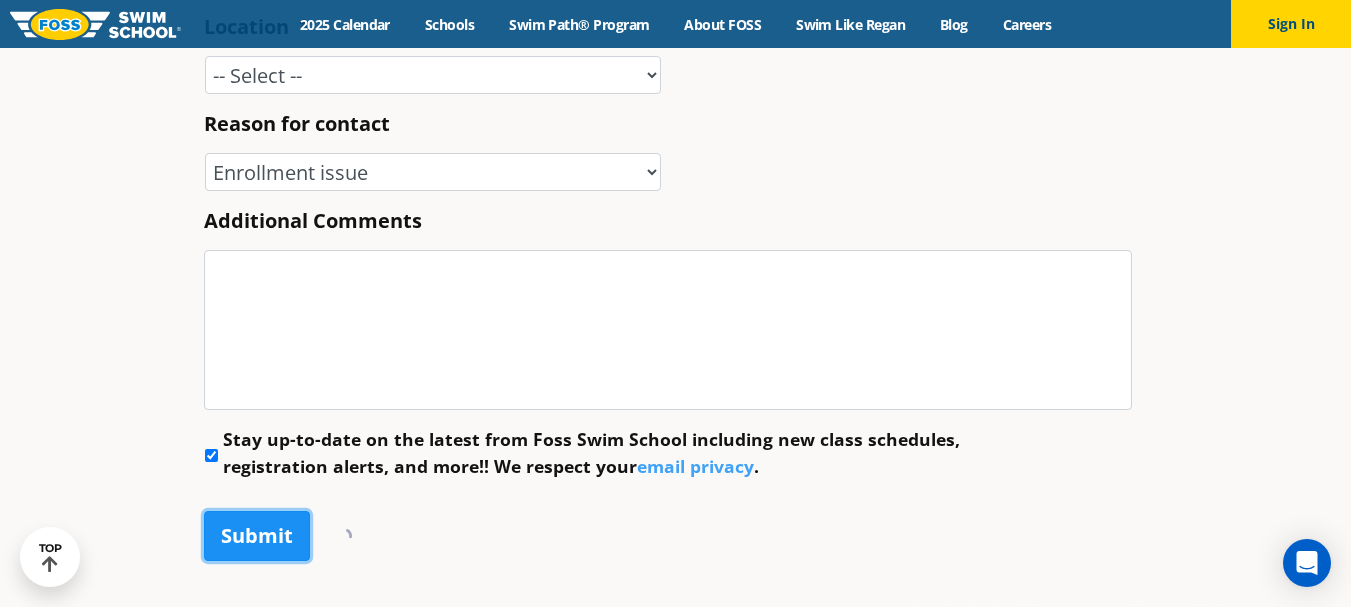 click on "Submit" at bounding box center [257, 536] 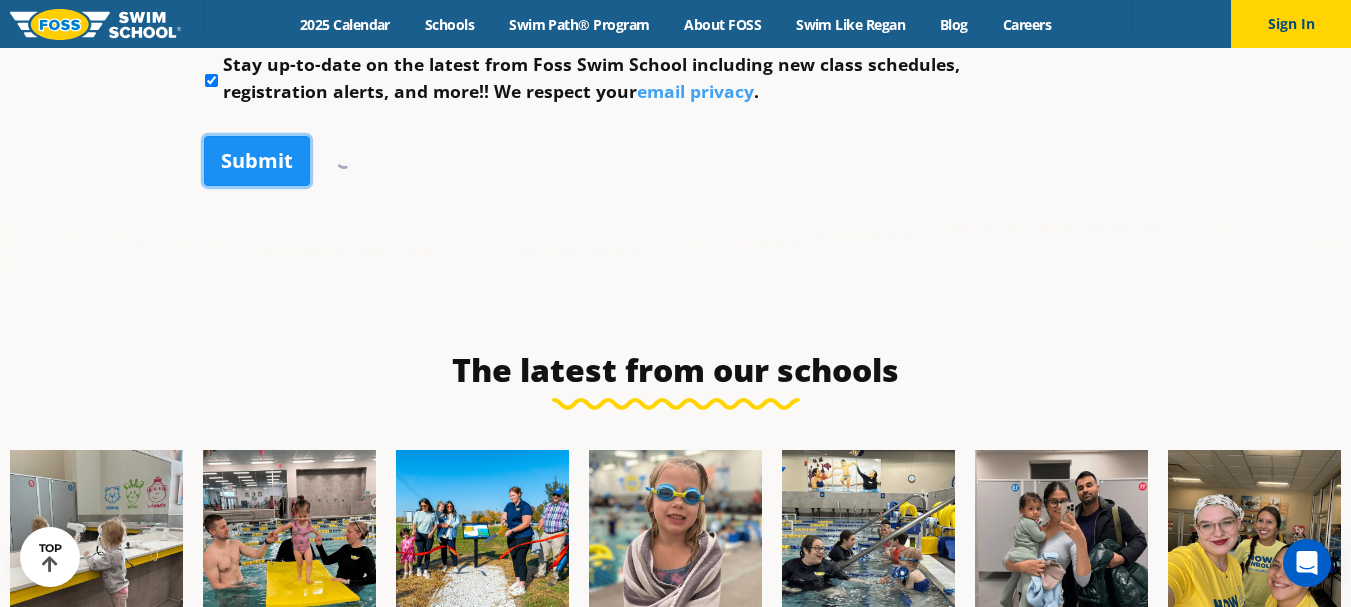 scroll, scrollTop: 1343, scrollLeft: 0, axis: vertical 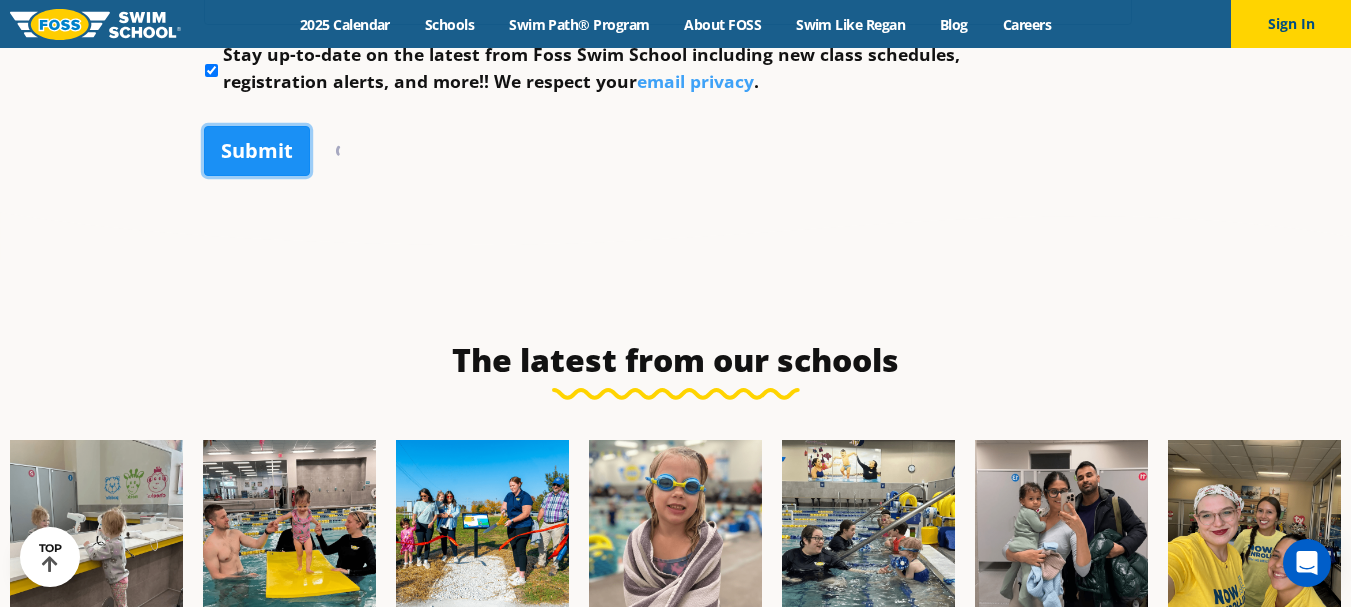 click on "Submit" at bounding box center (257, 151) 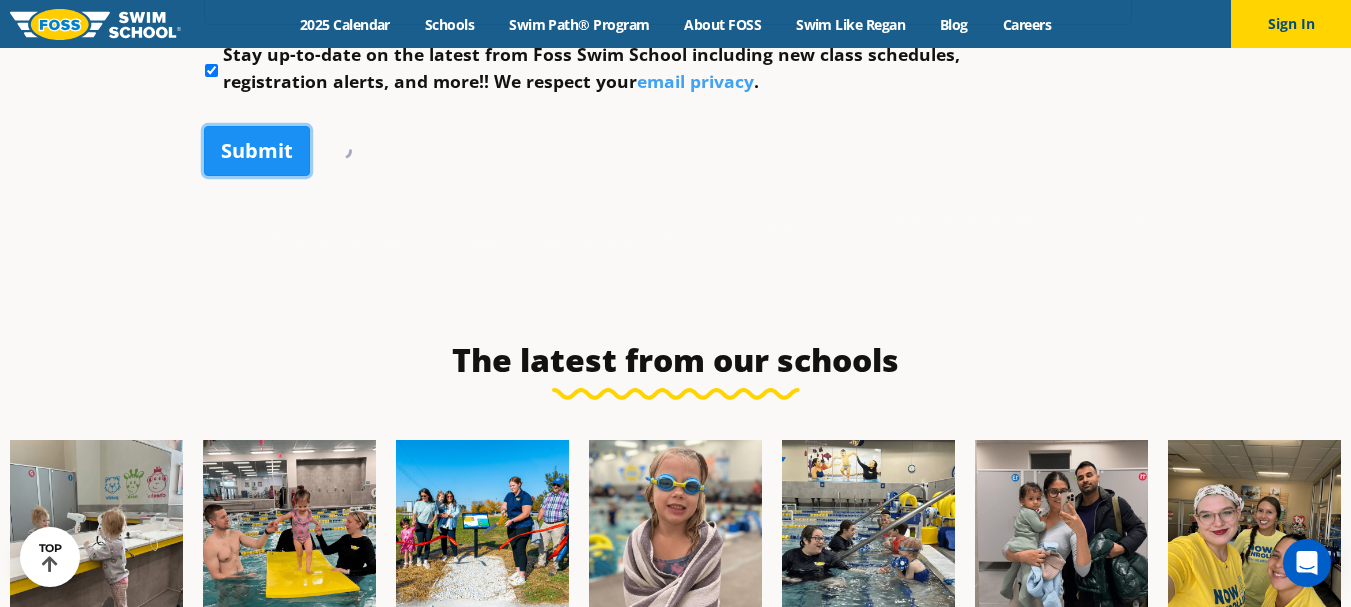 click on "Submit" at bounding box center [257, 151] 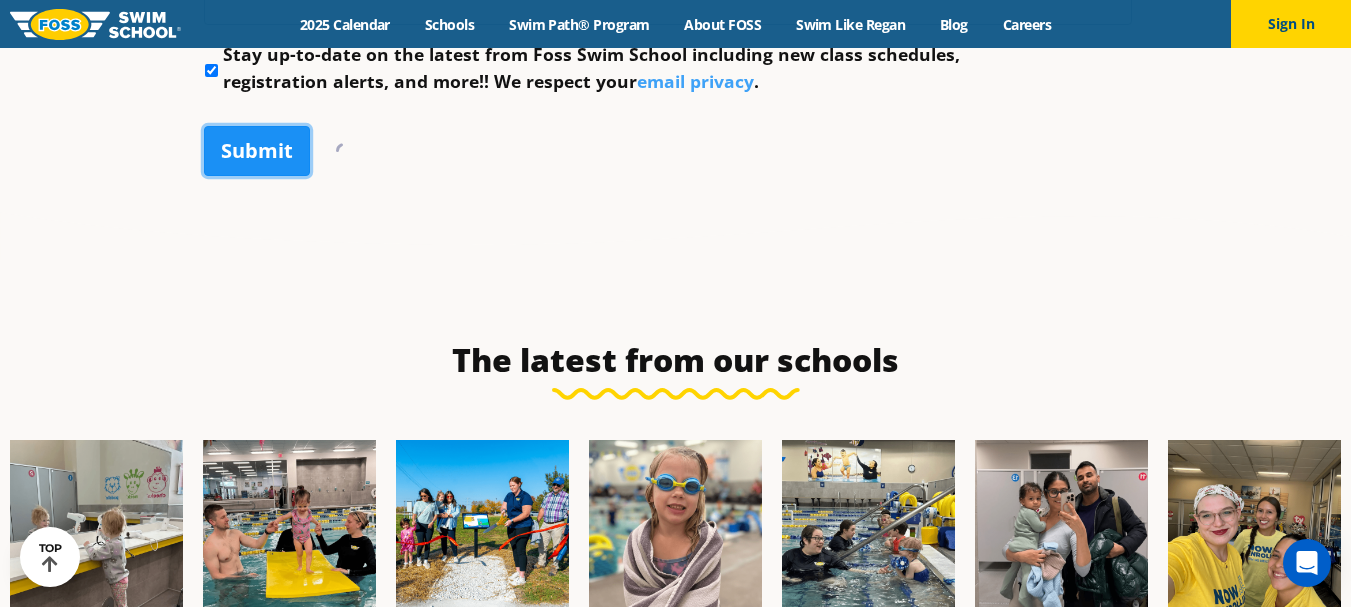 click on "Submit" at bounding box center (257, 151) 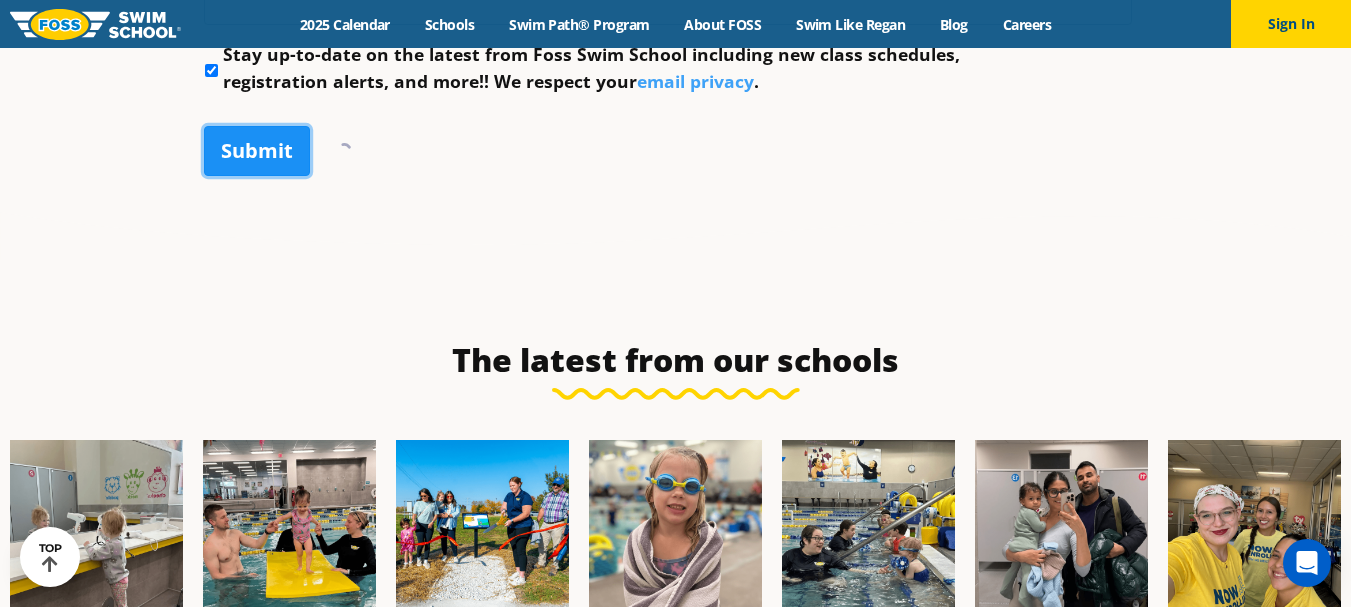 click on "Submit" at bounding box center [257, 151] 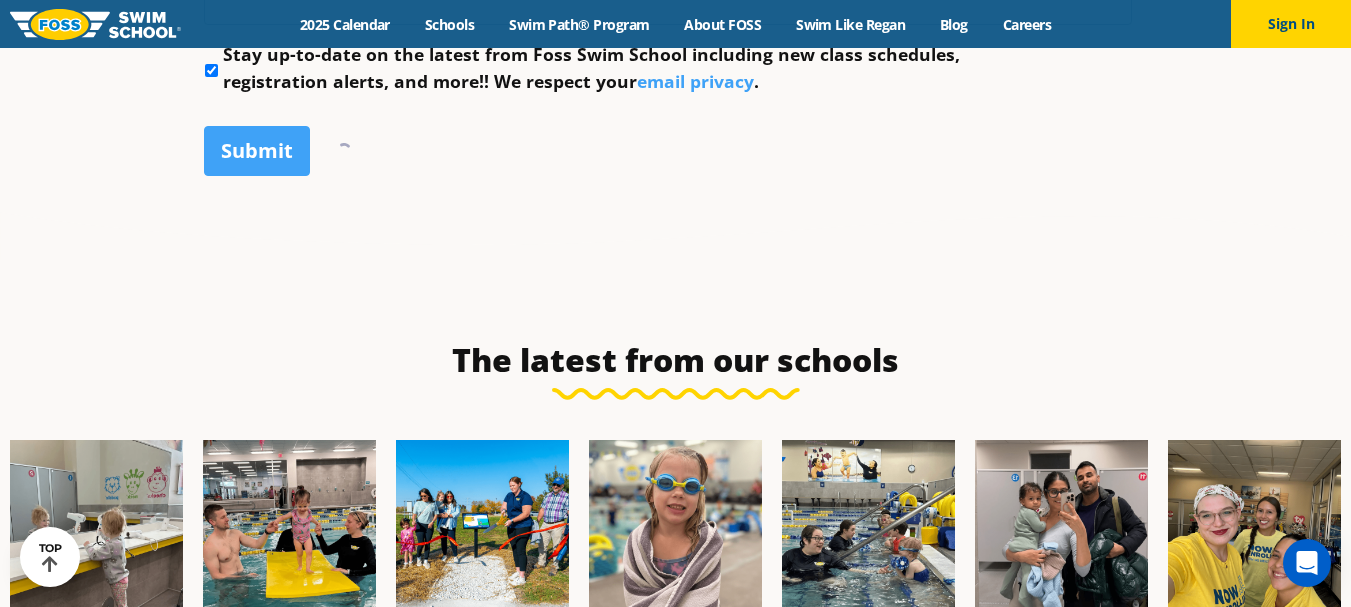 click on "Stay up-to-date on the latest from Foss Swim School including new class schedules, registration alerts, and more!! We respect your  email privacy ." at bounding box center [211, 70] 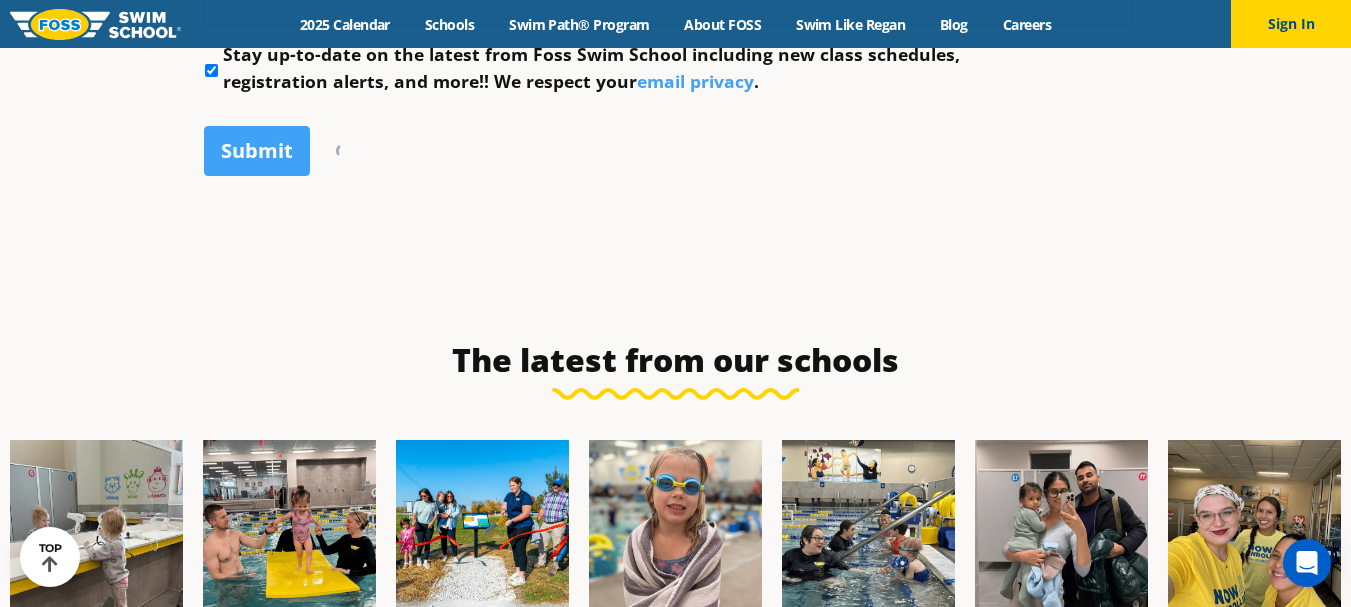 checkbox on "false" 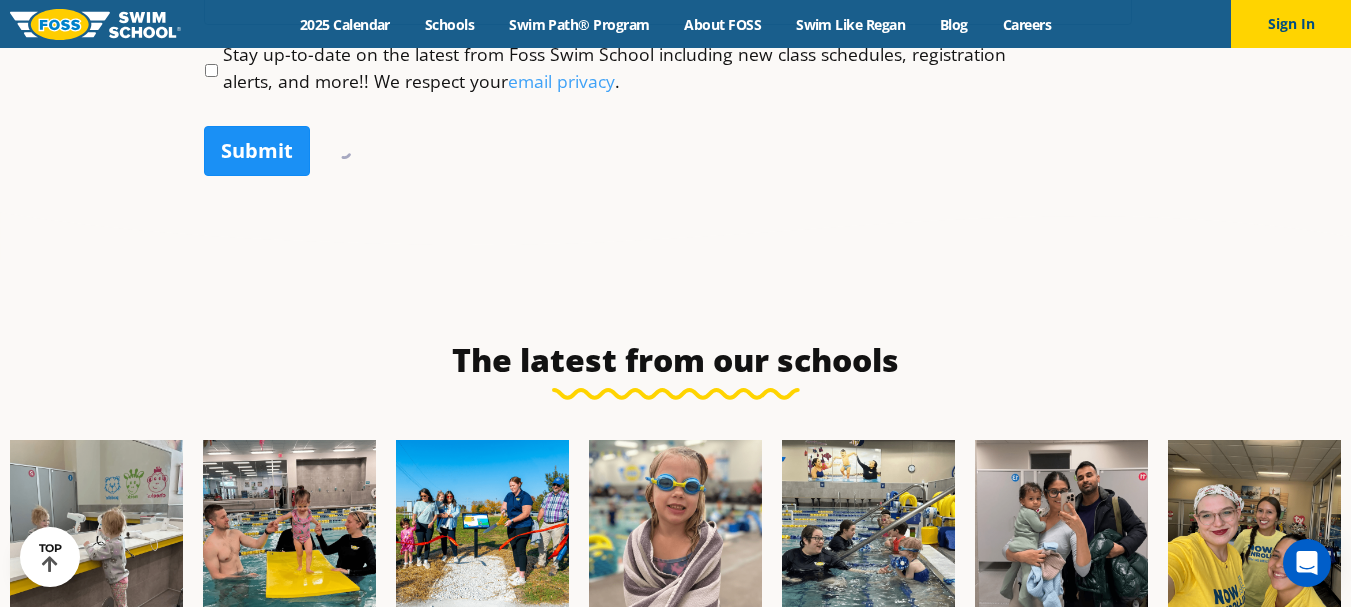 click on "Submit" at bounding box center [257, 151] 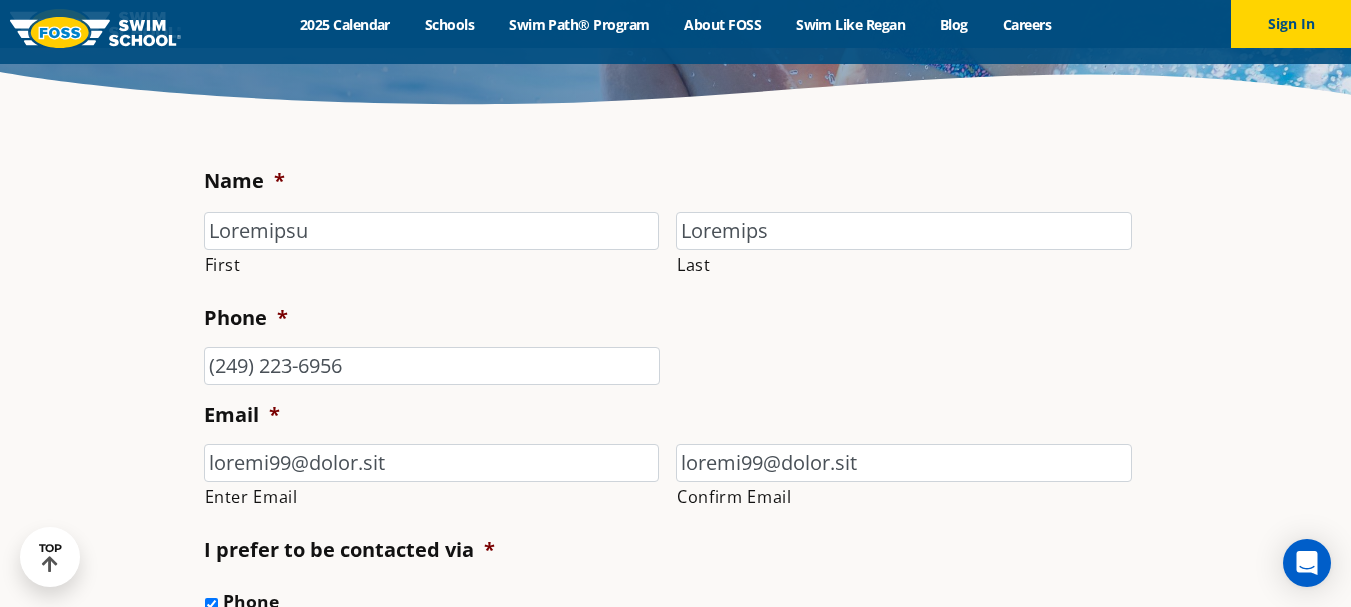 scroll, scrollTop: 0, scrollLeft: 0, axis: both 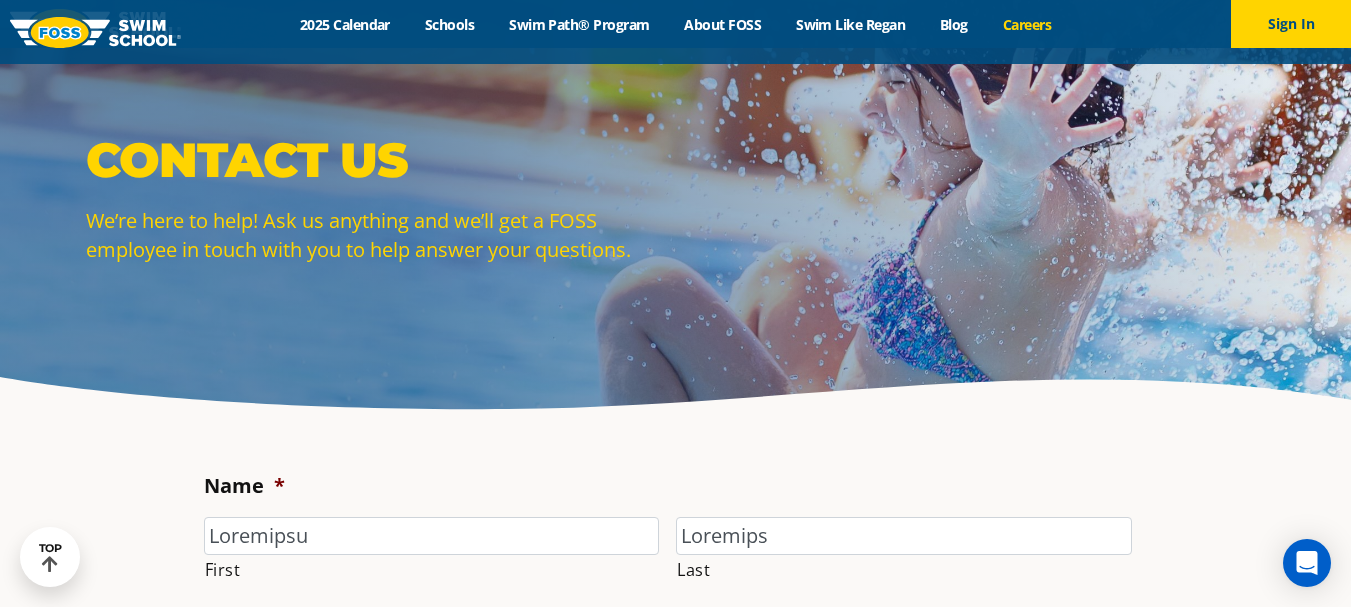 click on "Careers" at bounding box center [1026, 24] 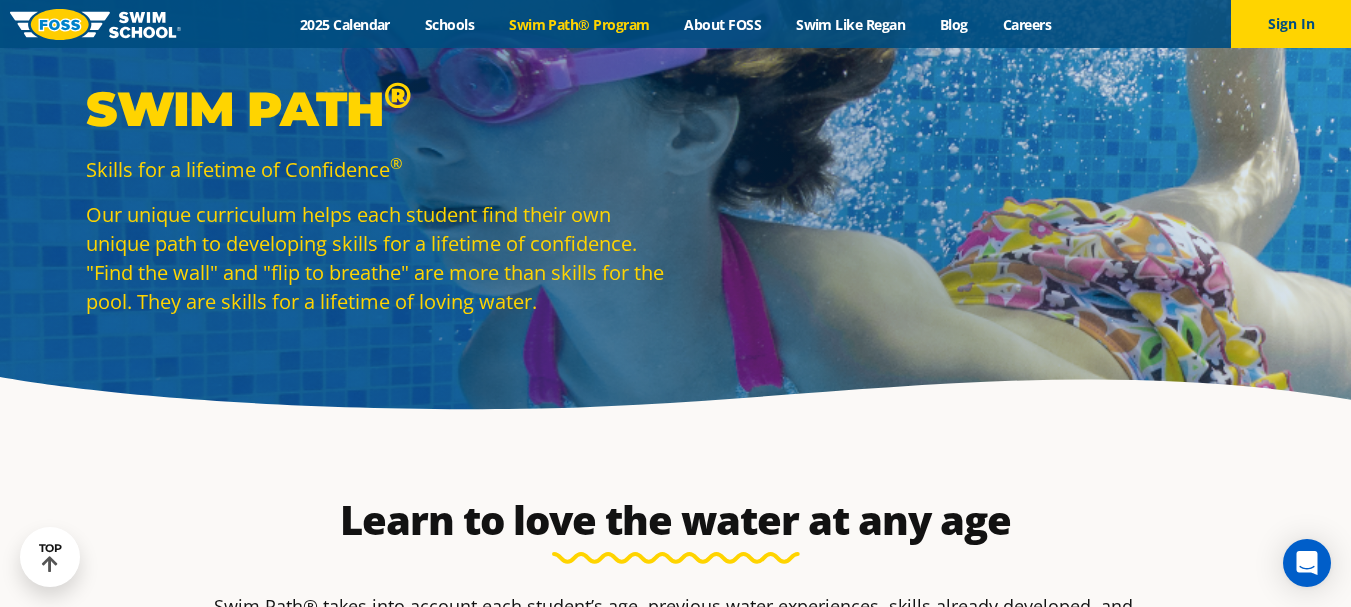 scroll, scrollTop: 825, scrollLeft: 0, axis: vertical 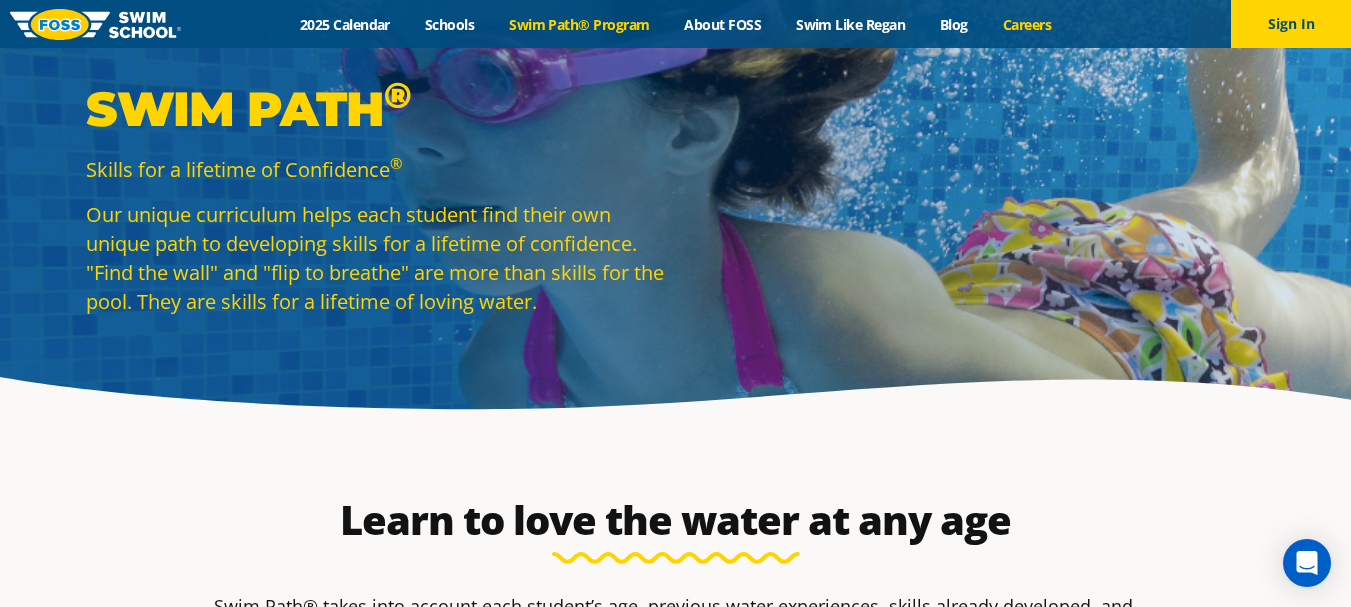 click on "Careers" at bounding box center (1026, 24) 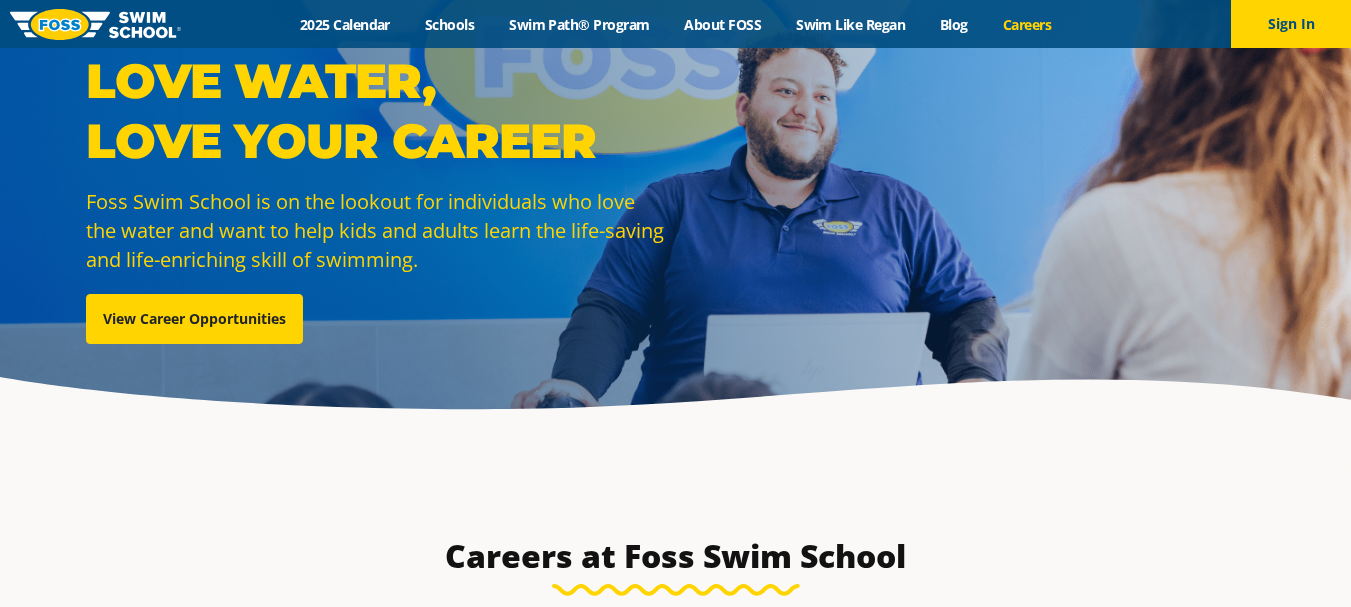 scroll, scrollTop: 0, scrollLeft: 0, axis: both 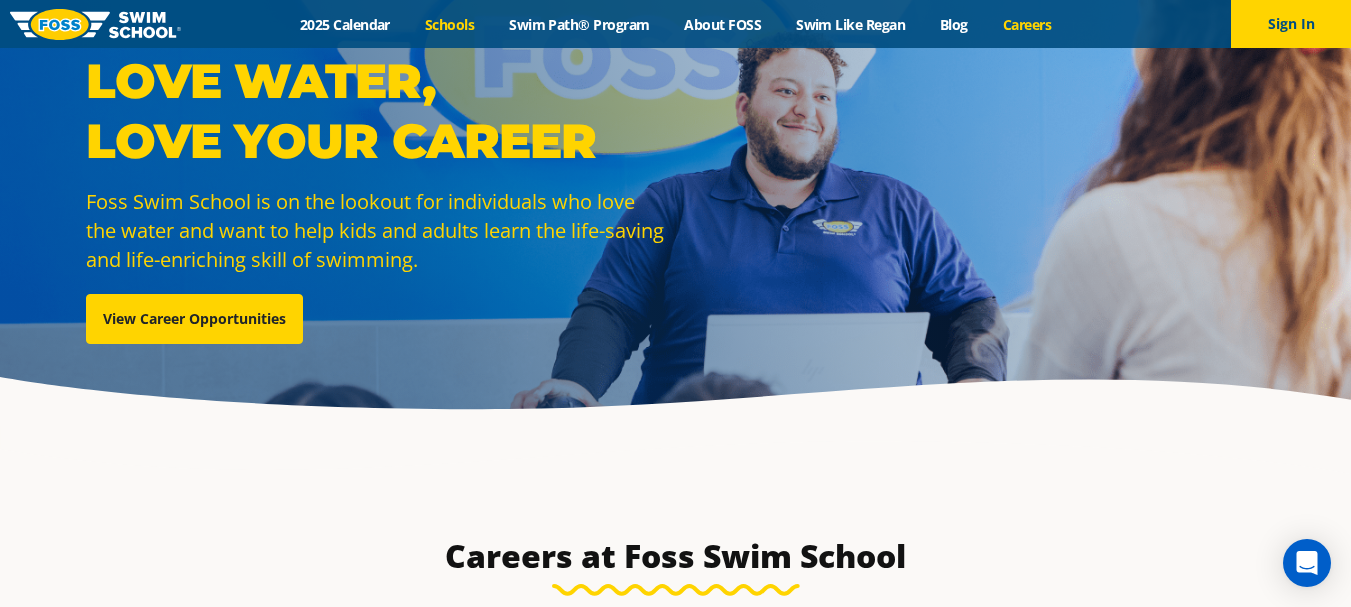 click on "Schools" at bounding box center [449, 24] 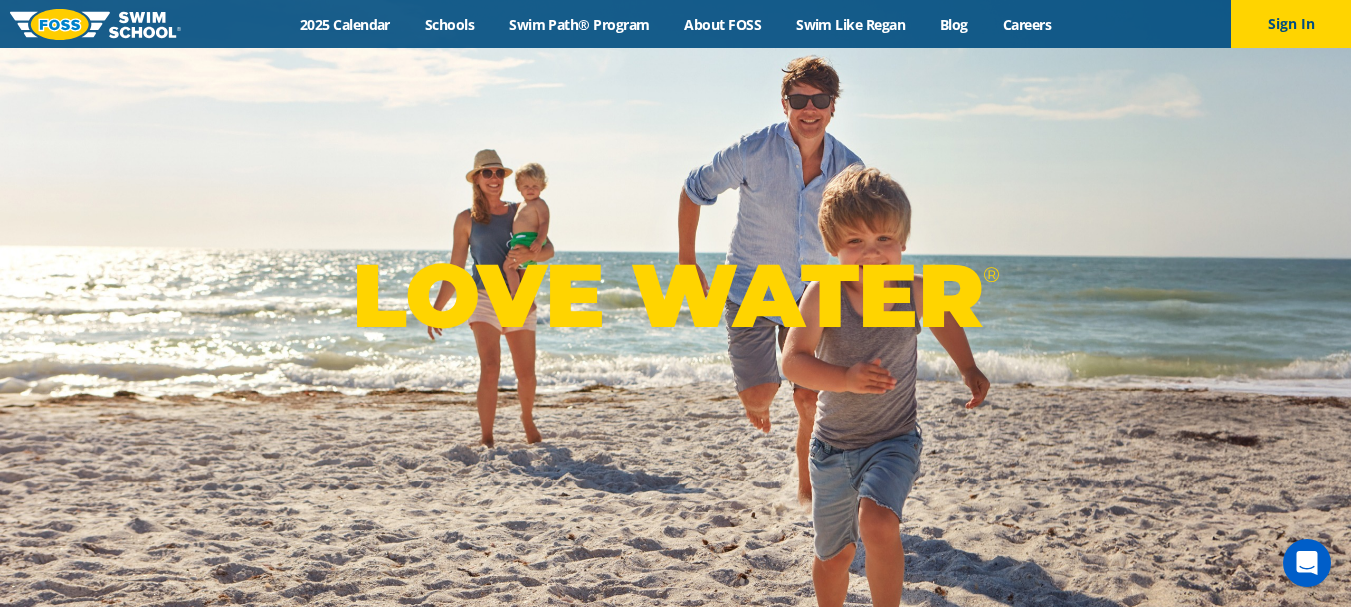 scroll, scrollTop: 0, scrollLeft: 0, axis: both 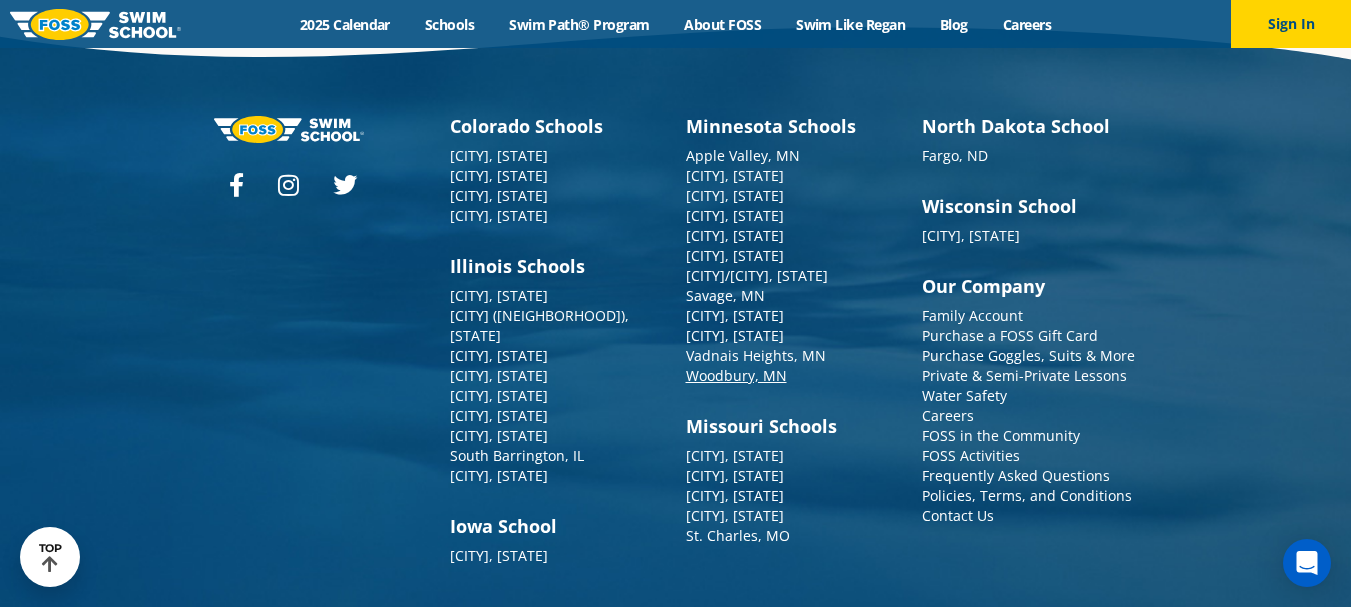 click on "Woodbury, MN" at bounding box center (736, 375) 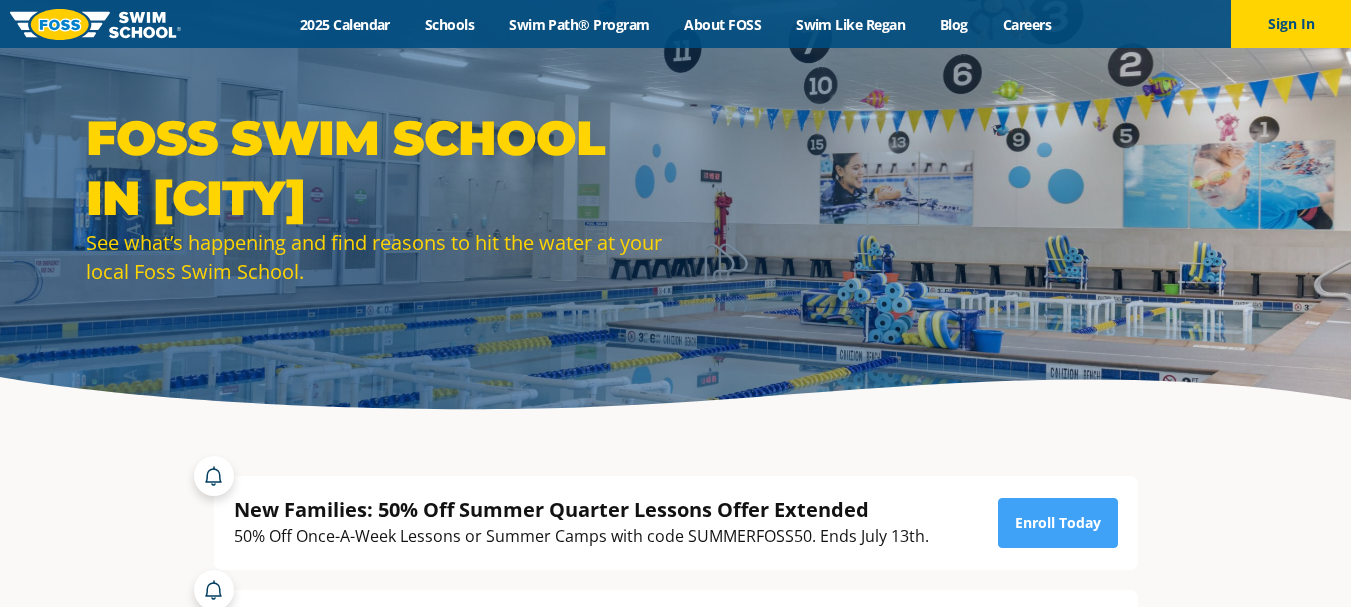 scroll, scrollTop: 0, scrollLeft: 0, axis: both 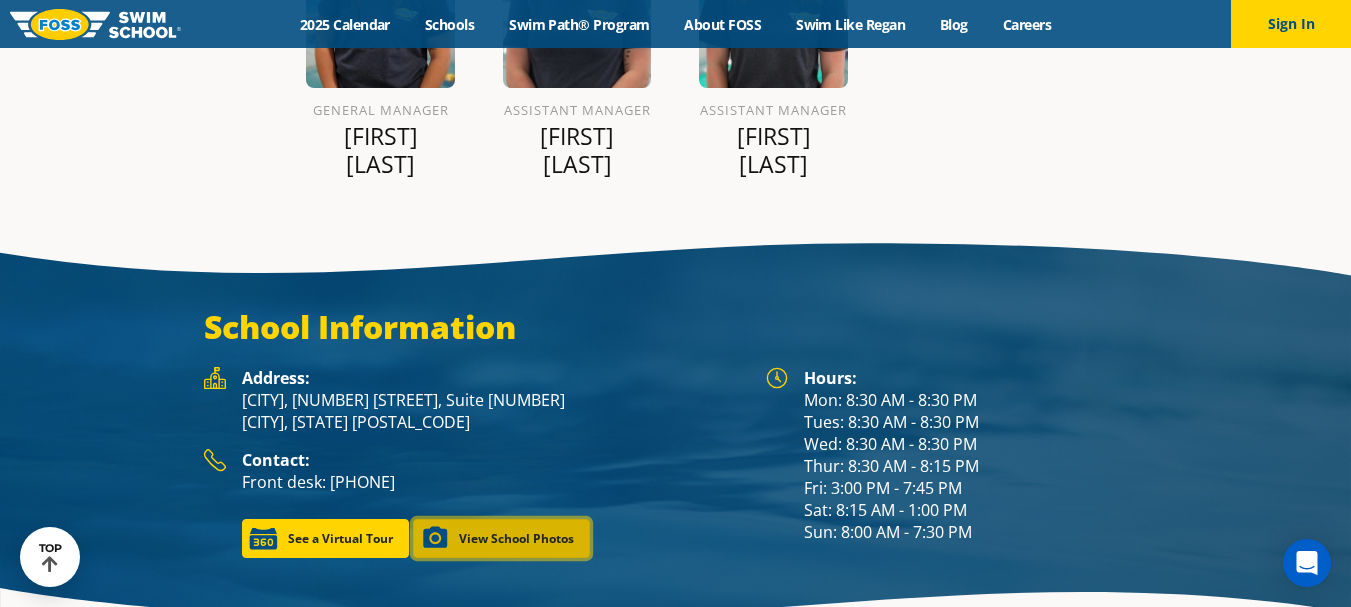 click on "View School Photos" at bounding box center (501, 538) 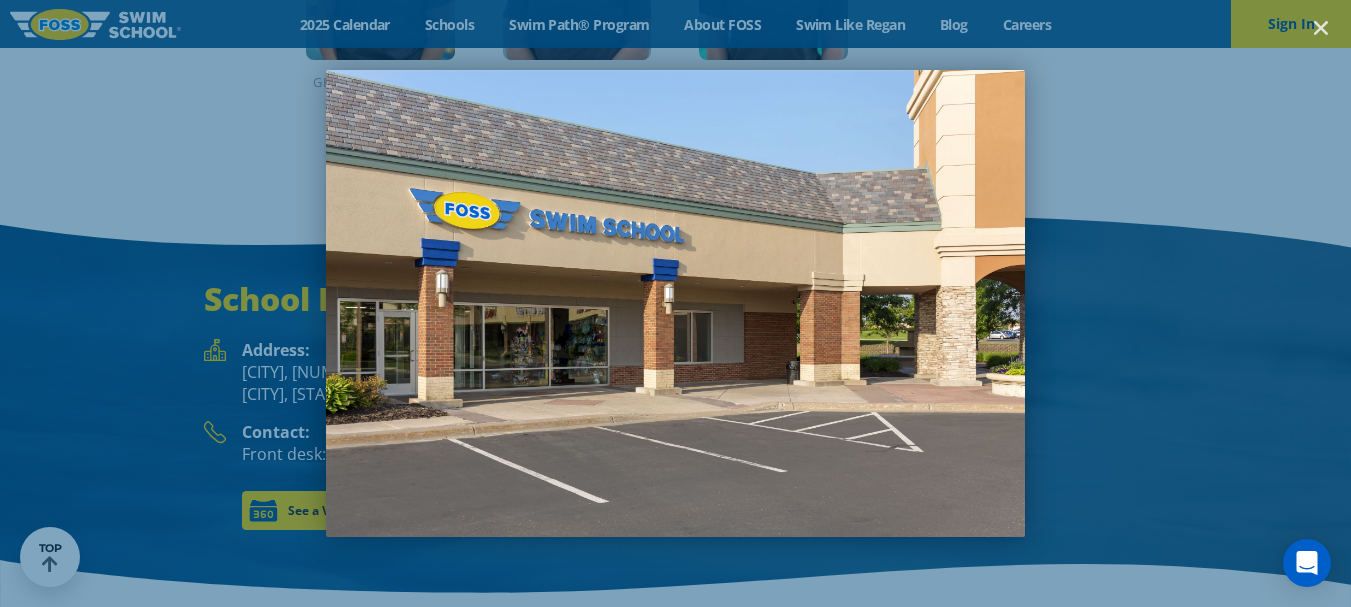 scroll, scrollTop: 2479, scrollLeft: 0, axis: vertical 